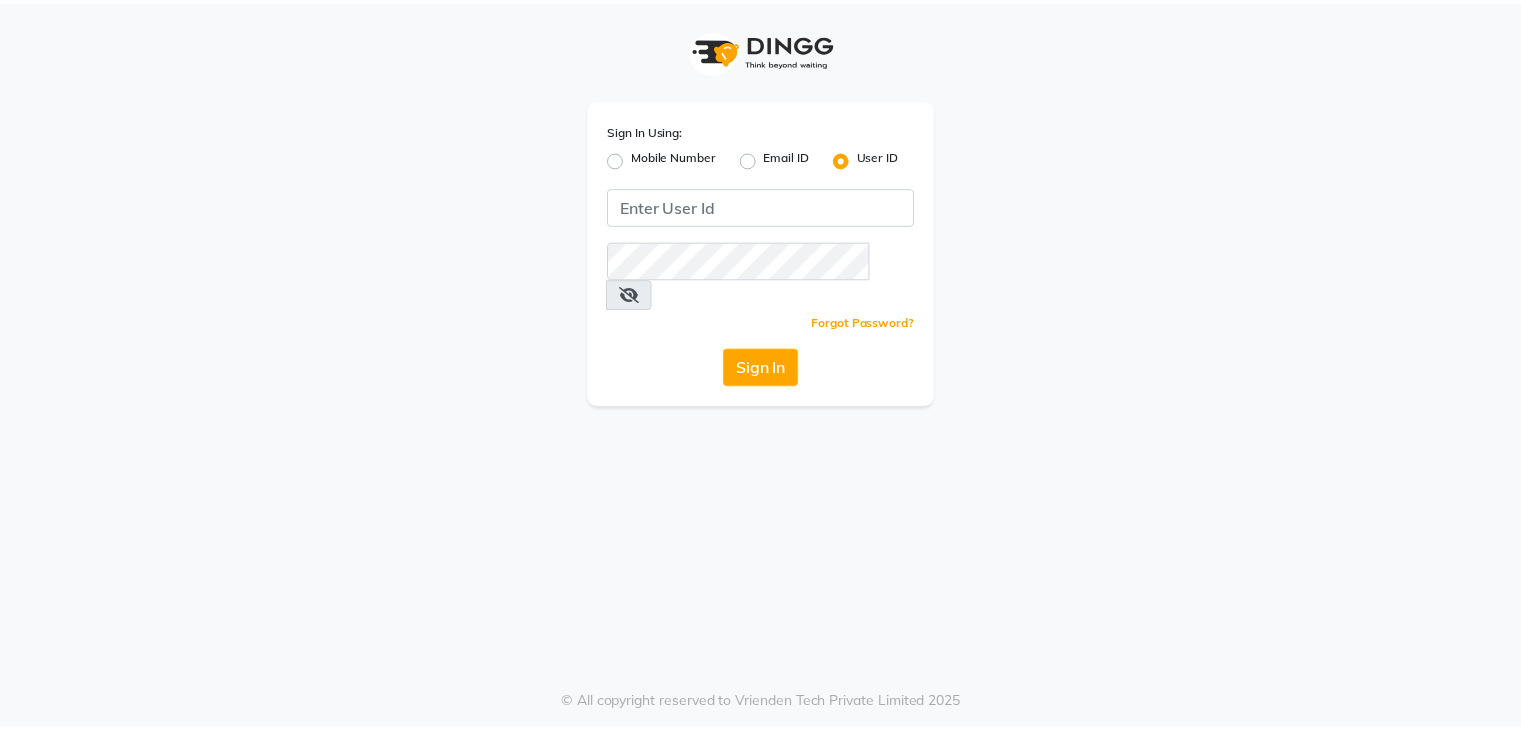 scroll, scrollTop: 0, scrollLeft: 0, axis: both 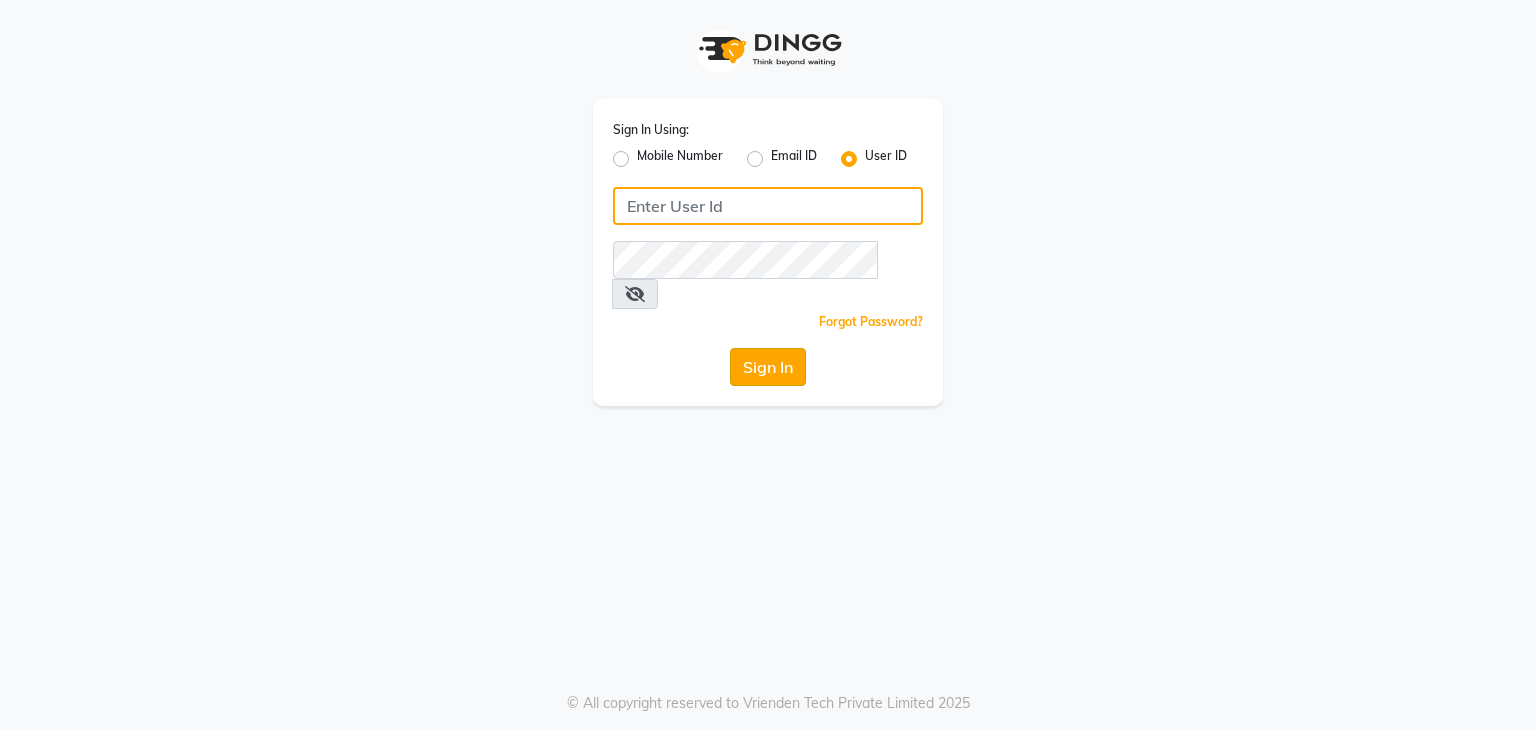 type on "nitinmenssalon" 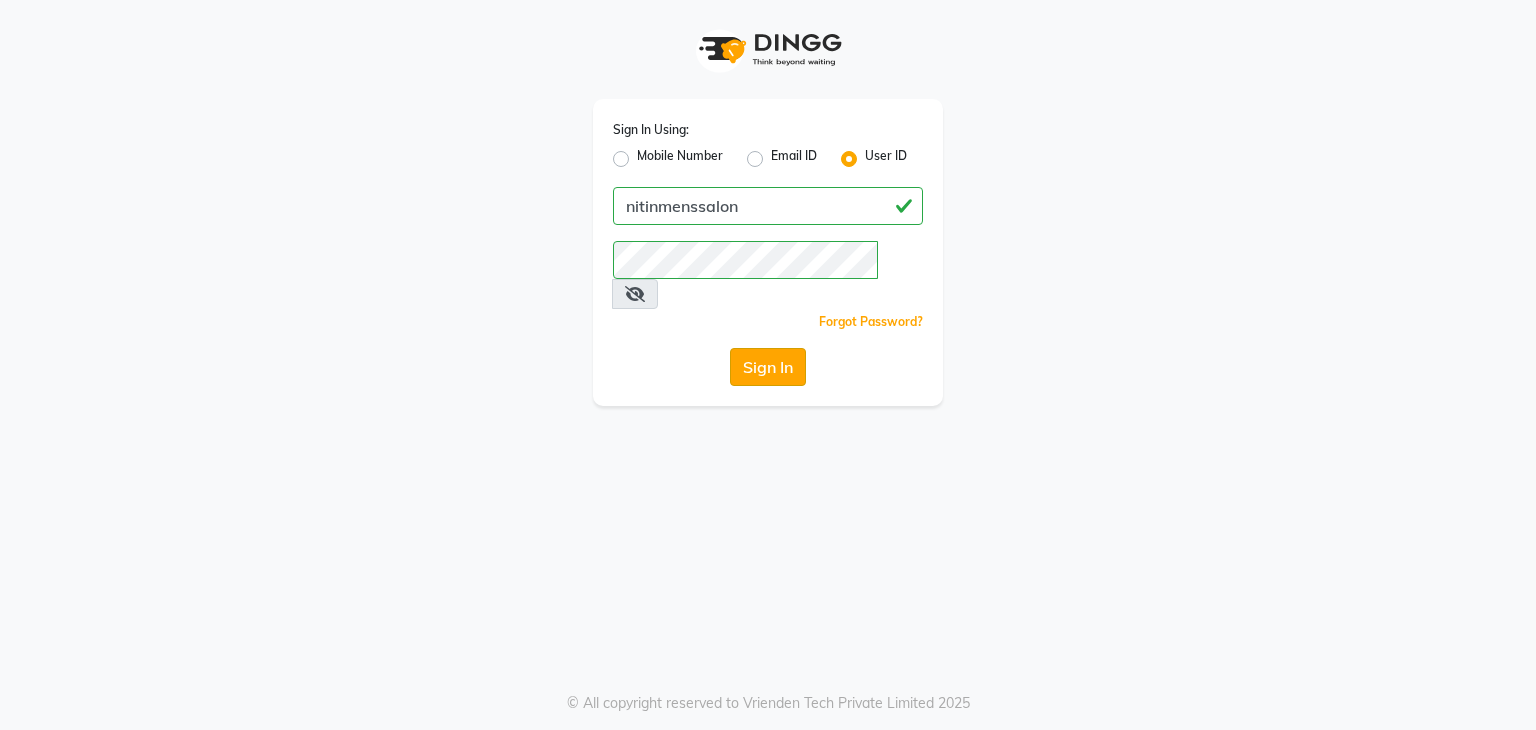 click on "Sign In" 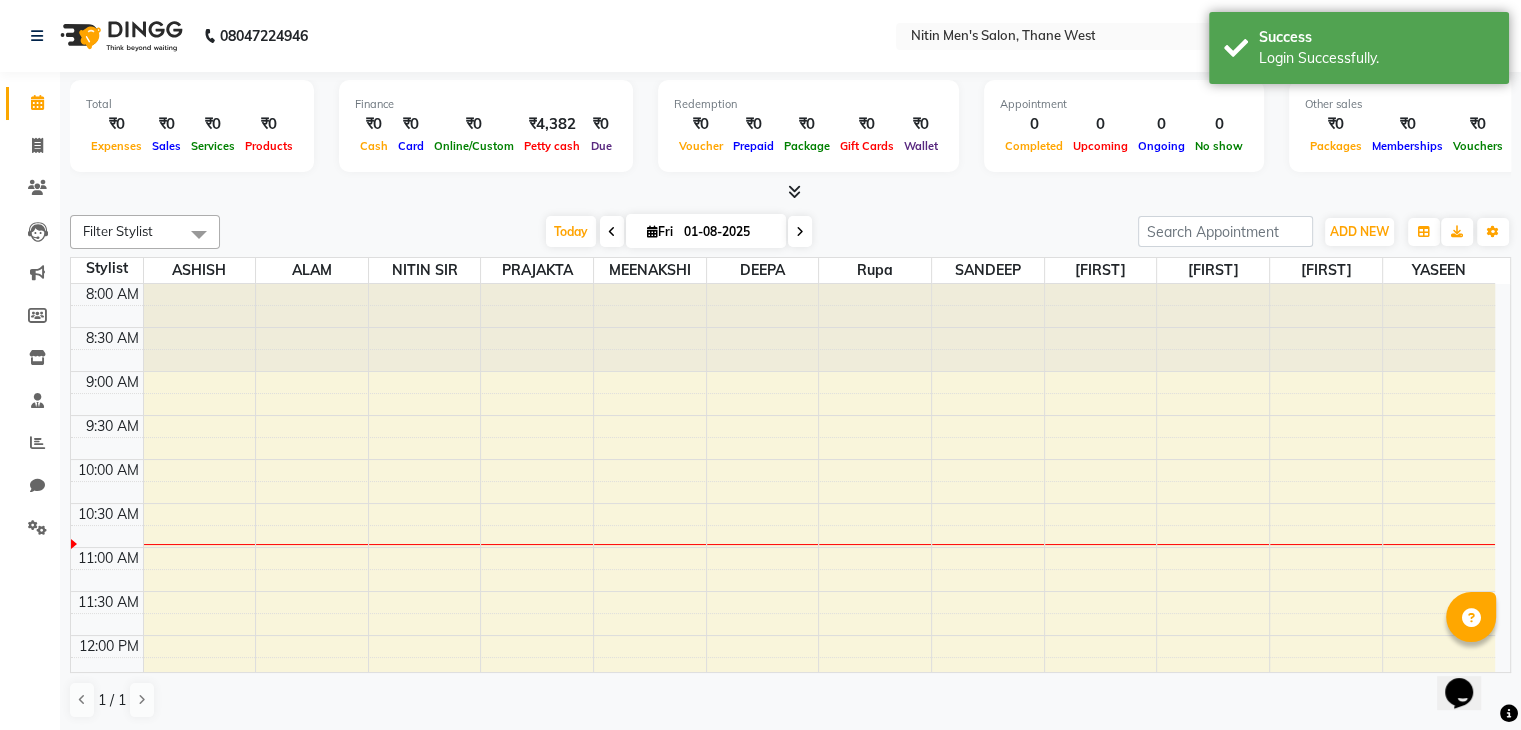 scroll, scrollTop: 0, scrollLeft: 0, axis: both 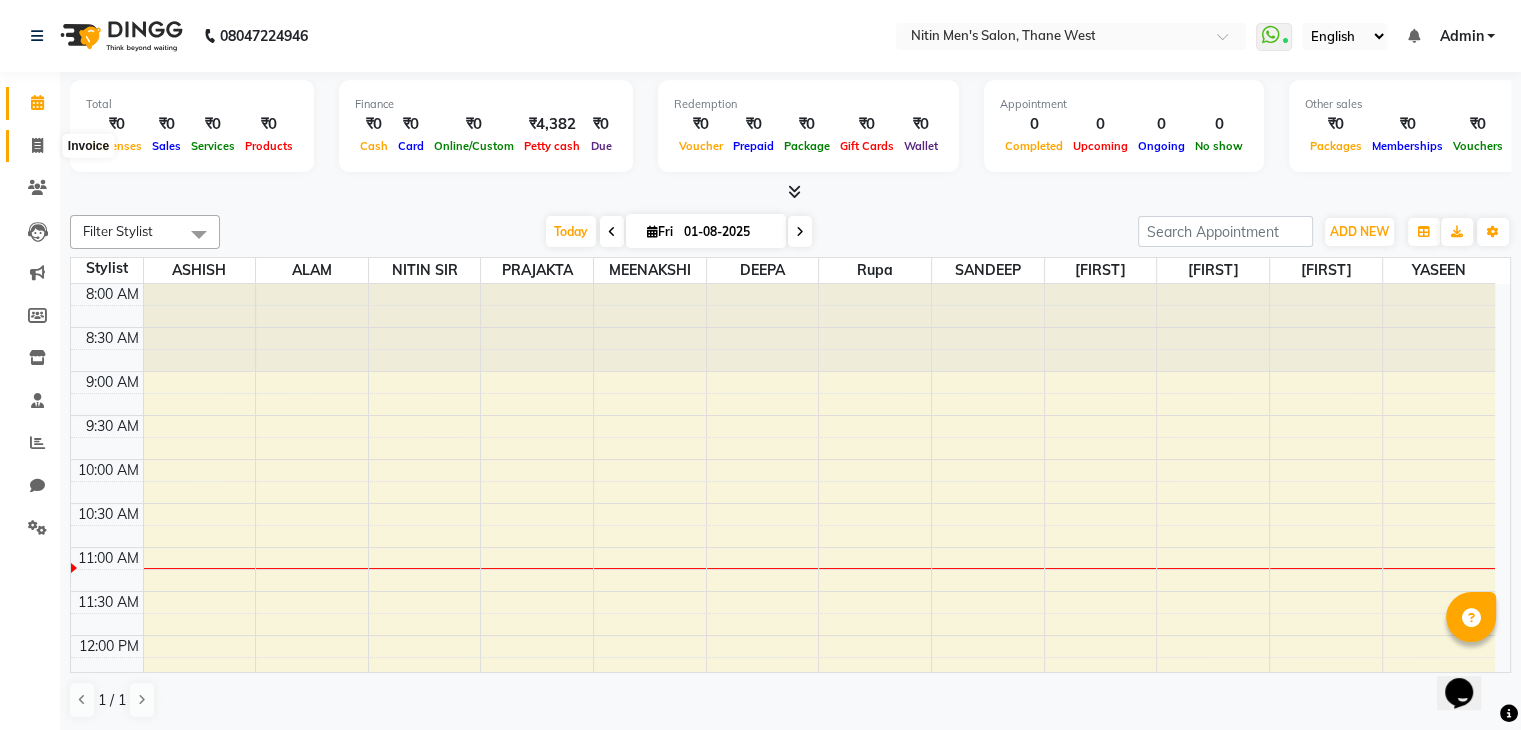 click 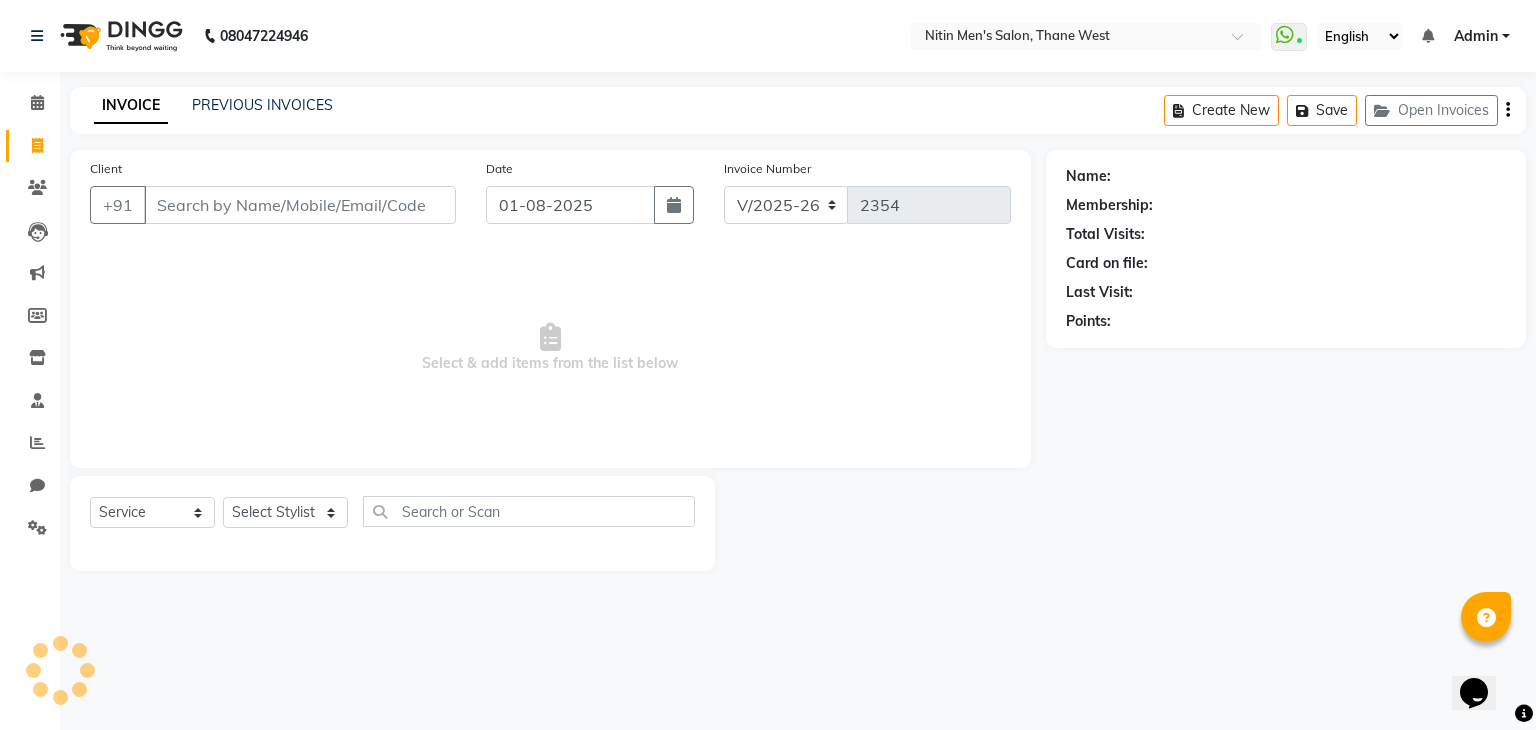 click on "Client" at bounding box center [300, 205] 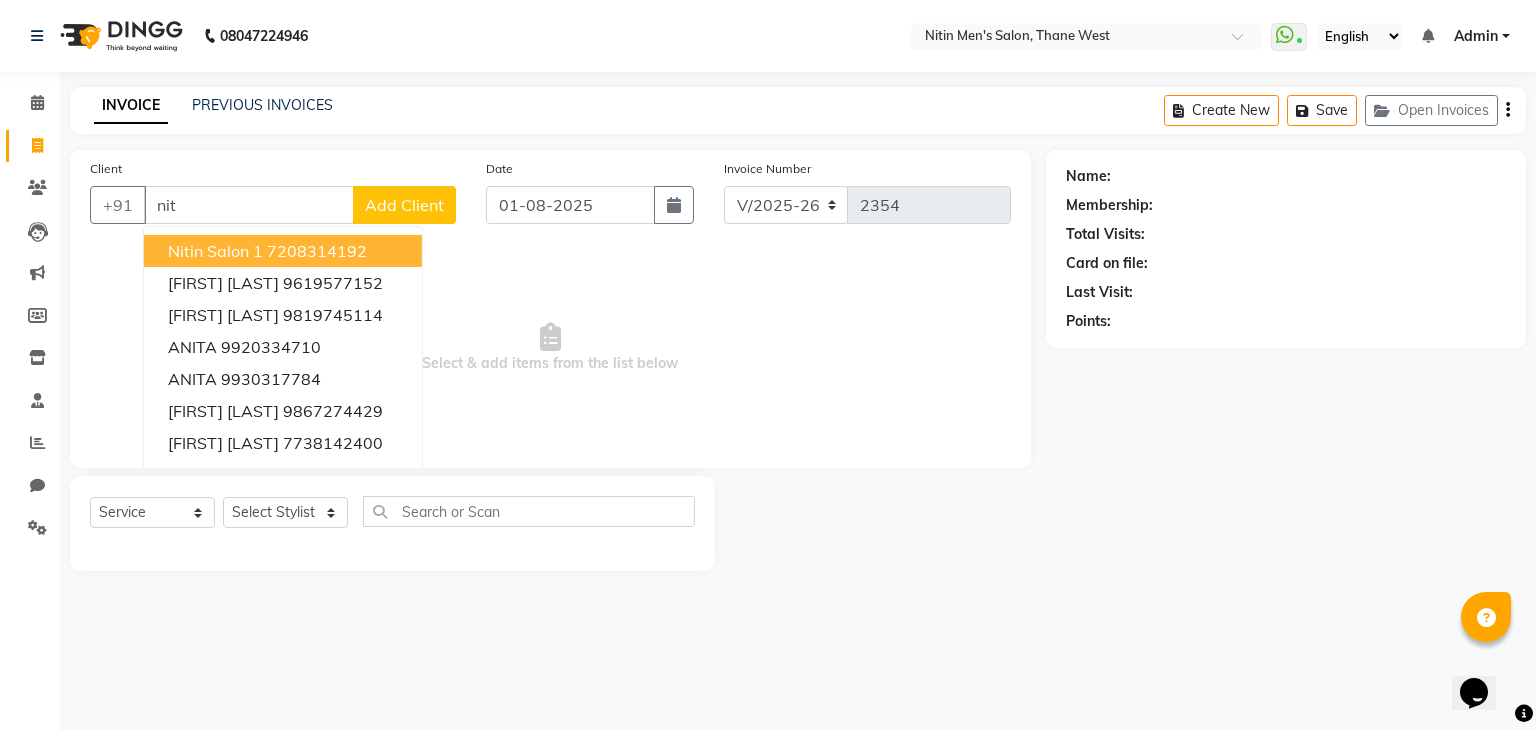 click on "Nitin Salon 1" at bounding box center [215, 251] 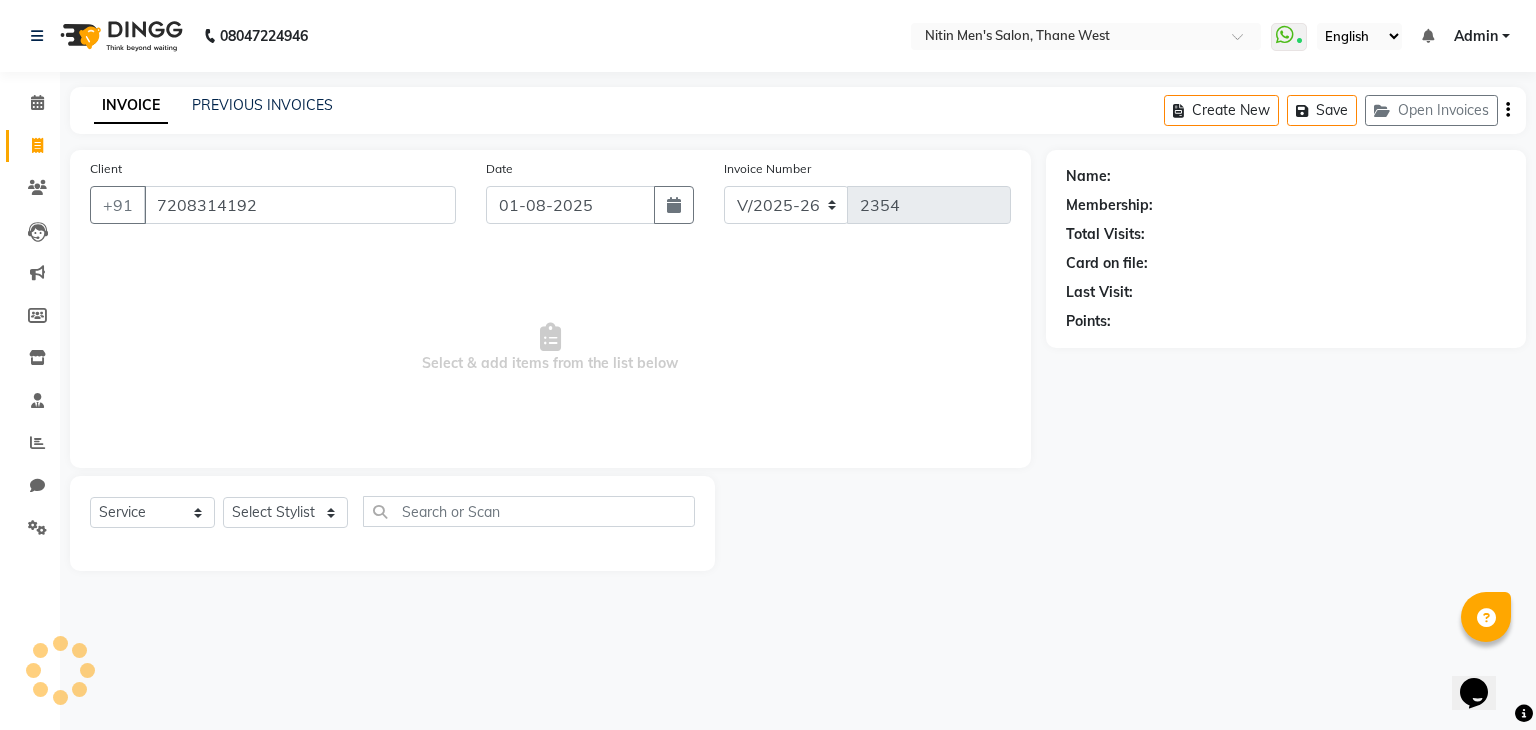 type on "7208314192" 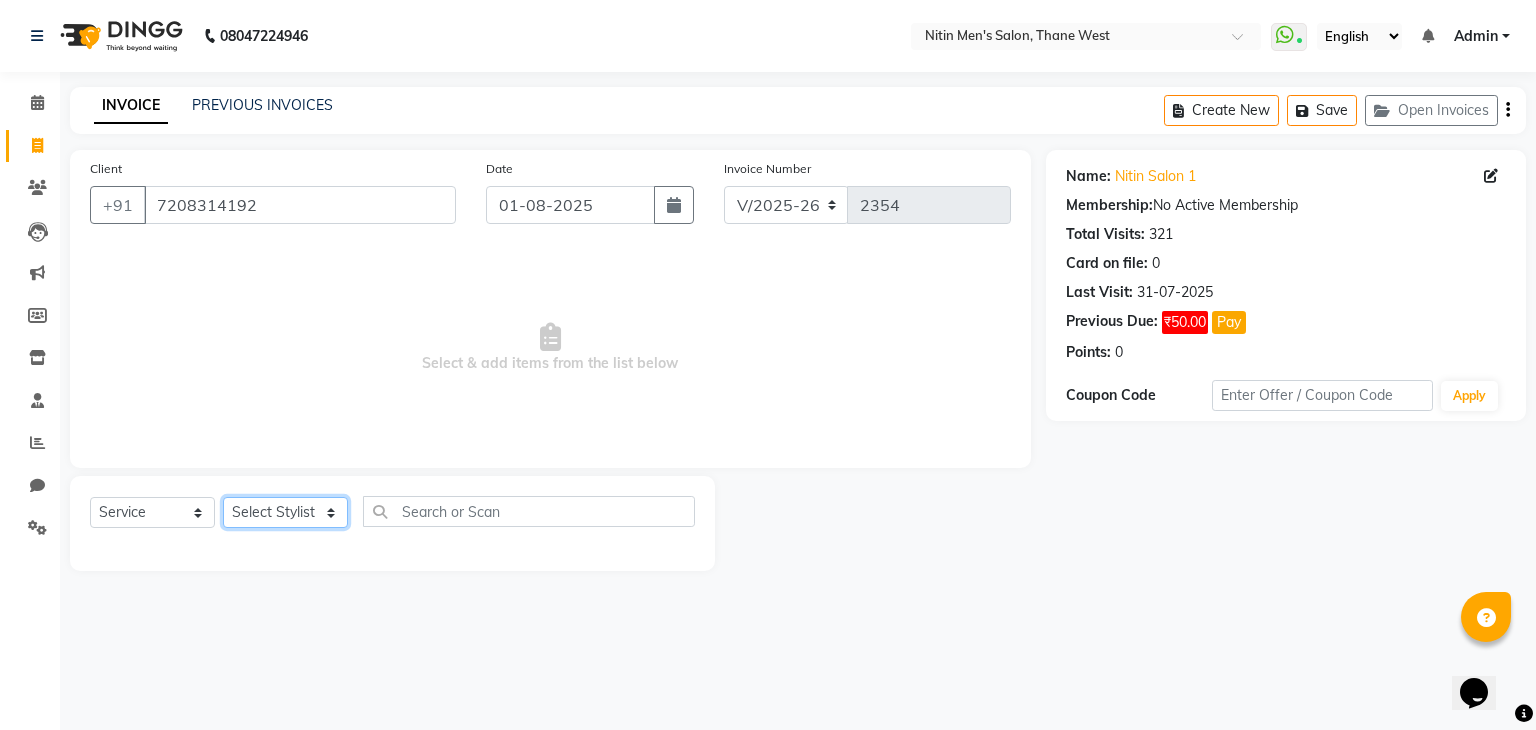 click on "Select Stylist ALAM ASHISH DEEPA HASIB JITU MEENAKSHI NITIN SIR PRAJAKTA Rupa SANDEEP SHAHIM YASEEN" 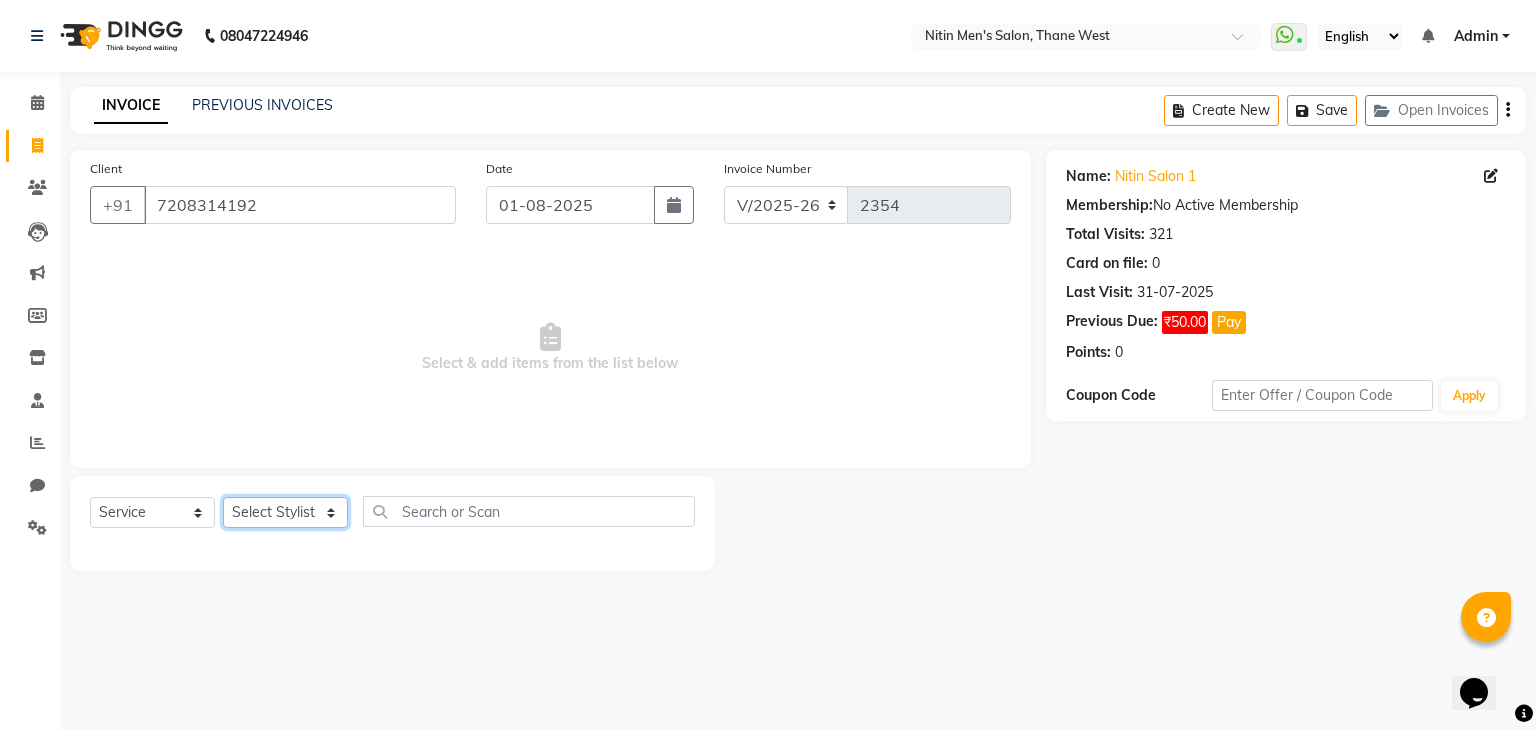 select on "75699" 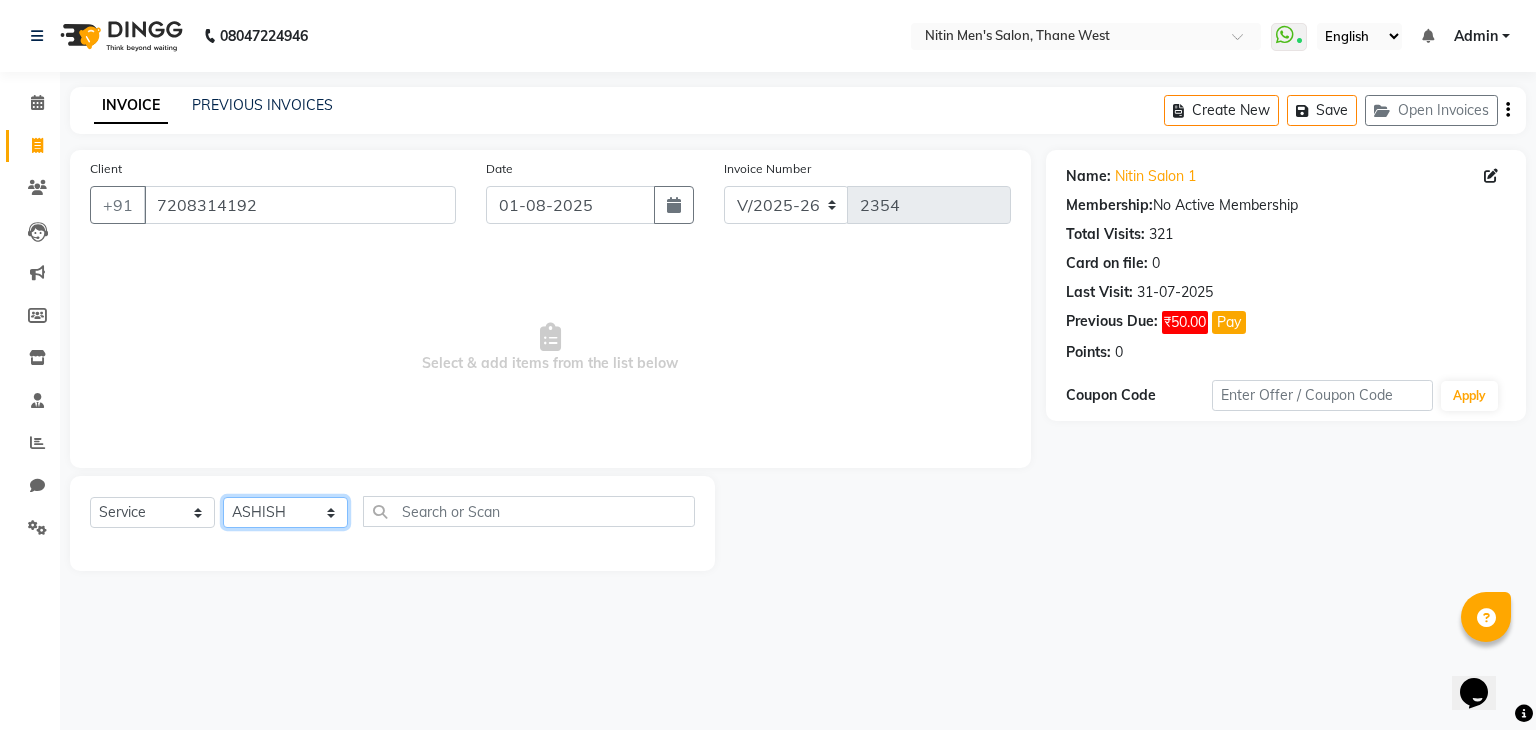 click on "Select Stylist ALAM ASHISH DEEPA HASIB JITU MEENAKSHI NITIN SIR PRAJAKTA Rupa SANDEEP SHAHIM YASEEN" 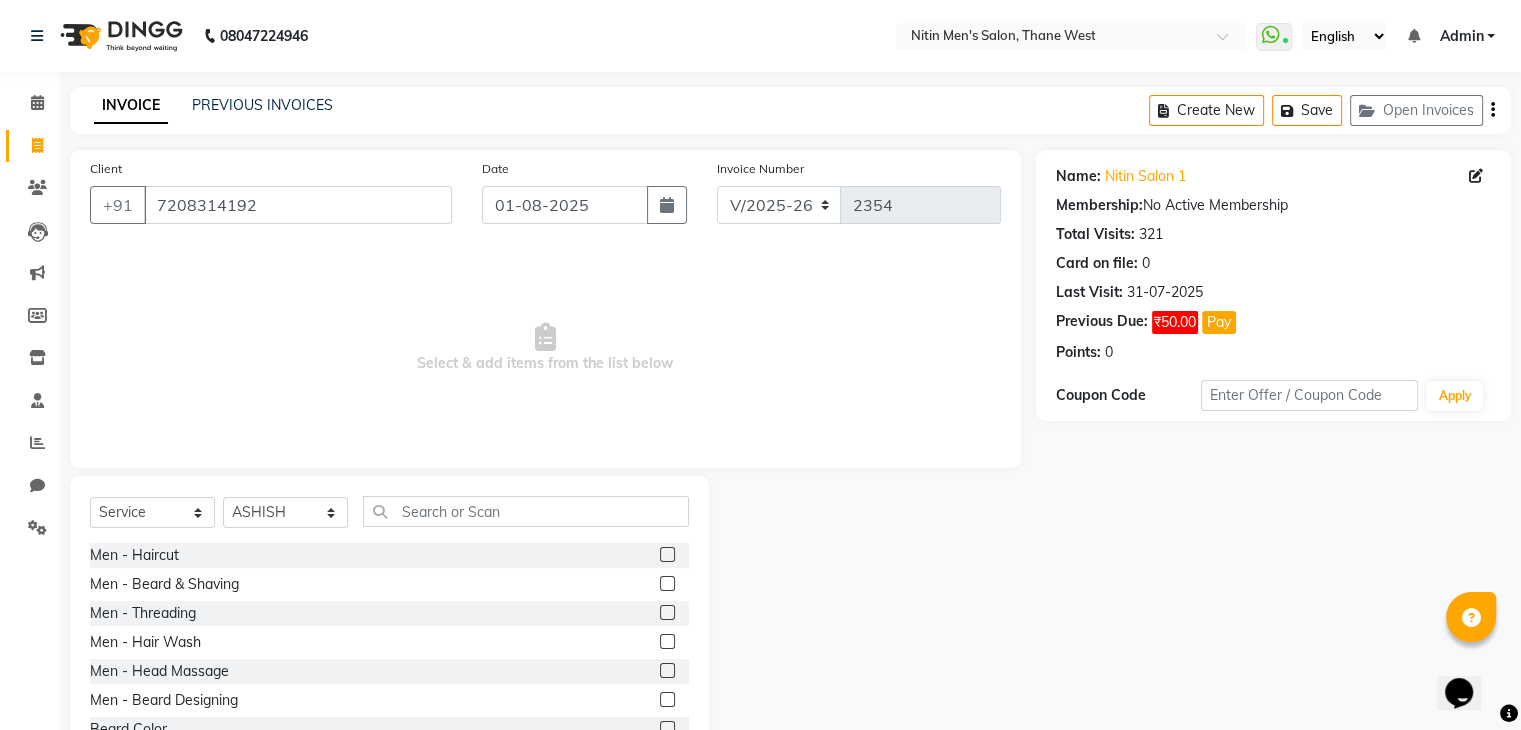 click 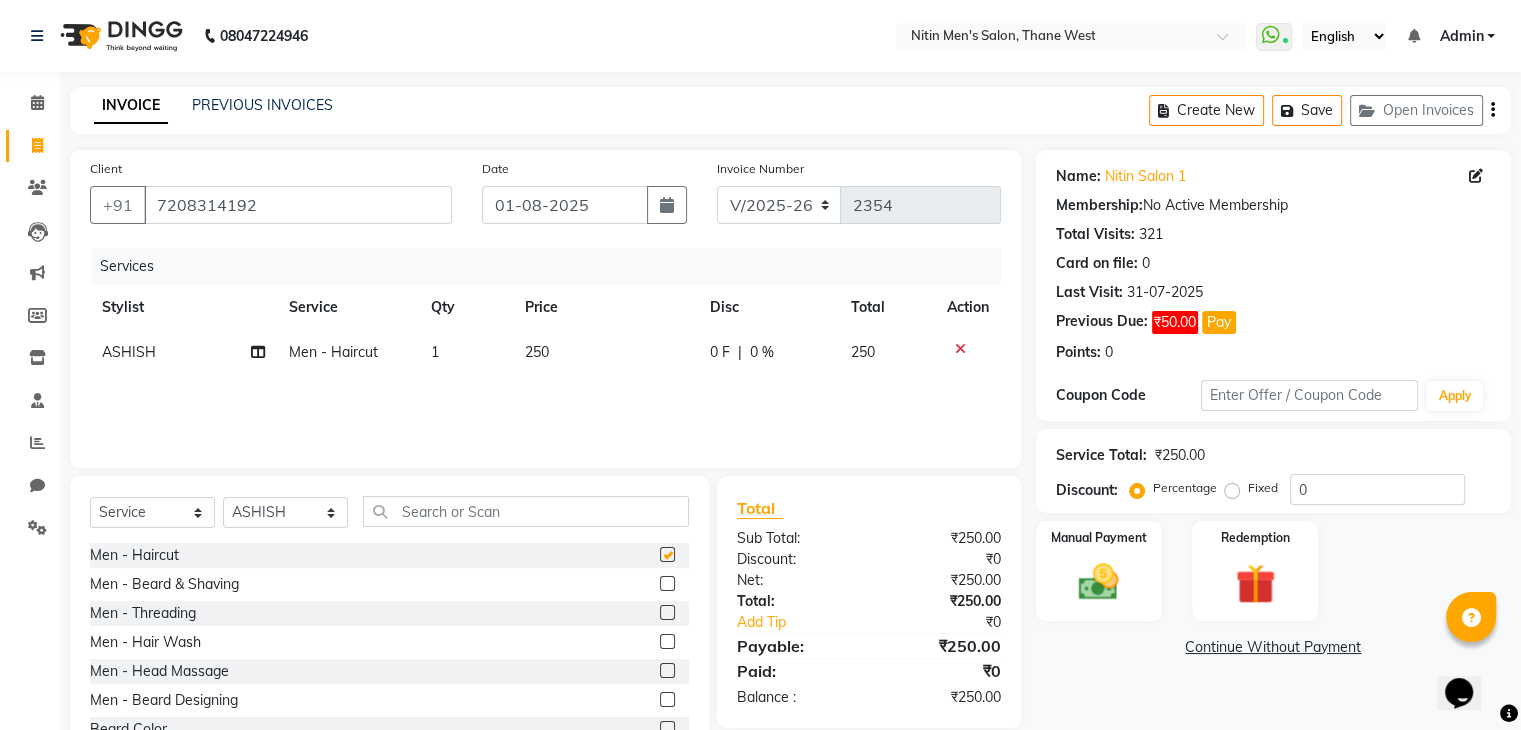 checkbox on "false" 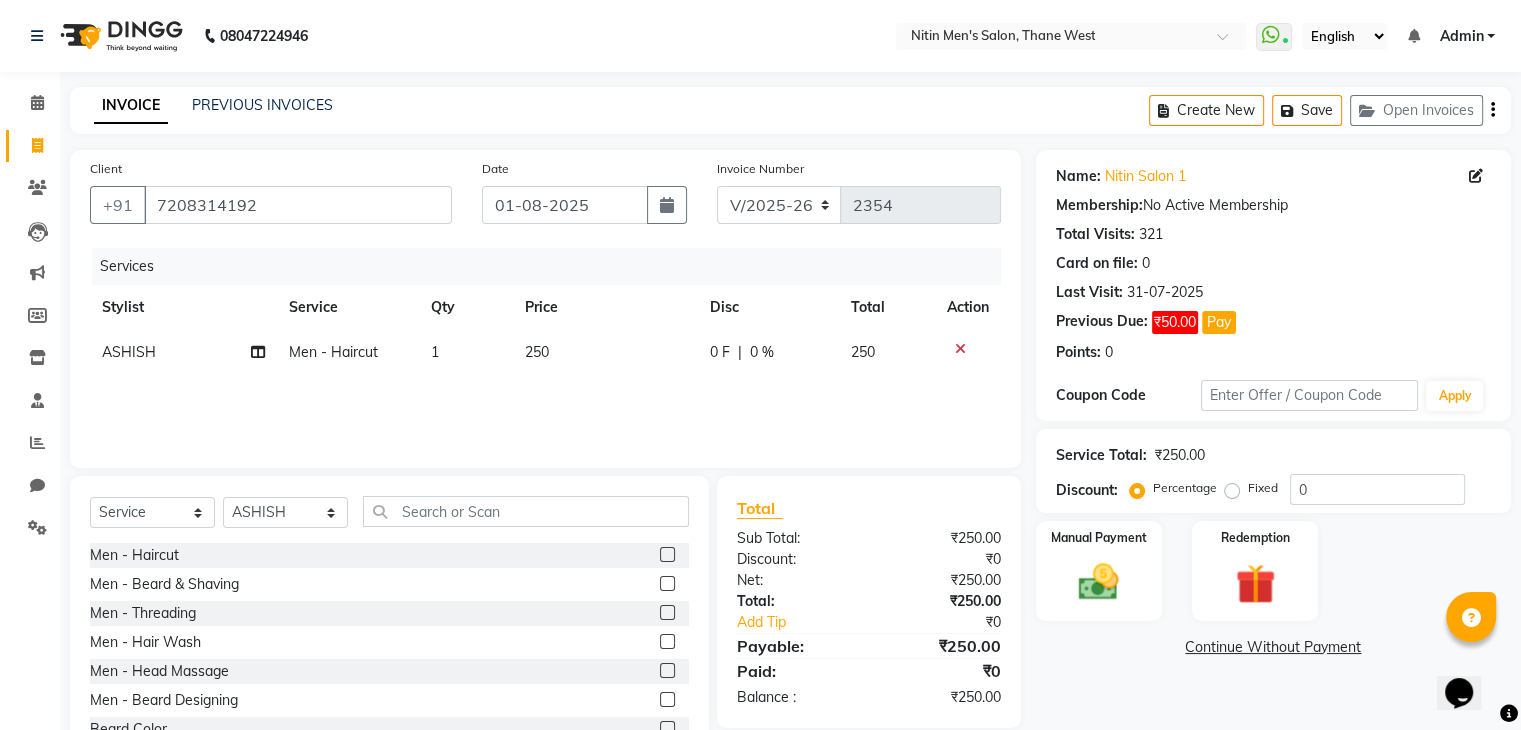 click 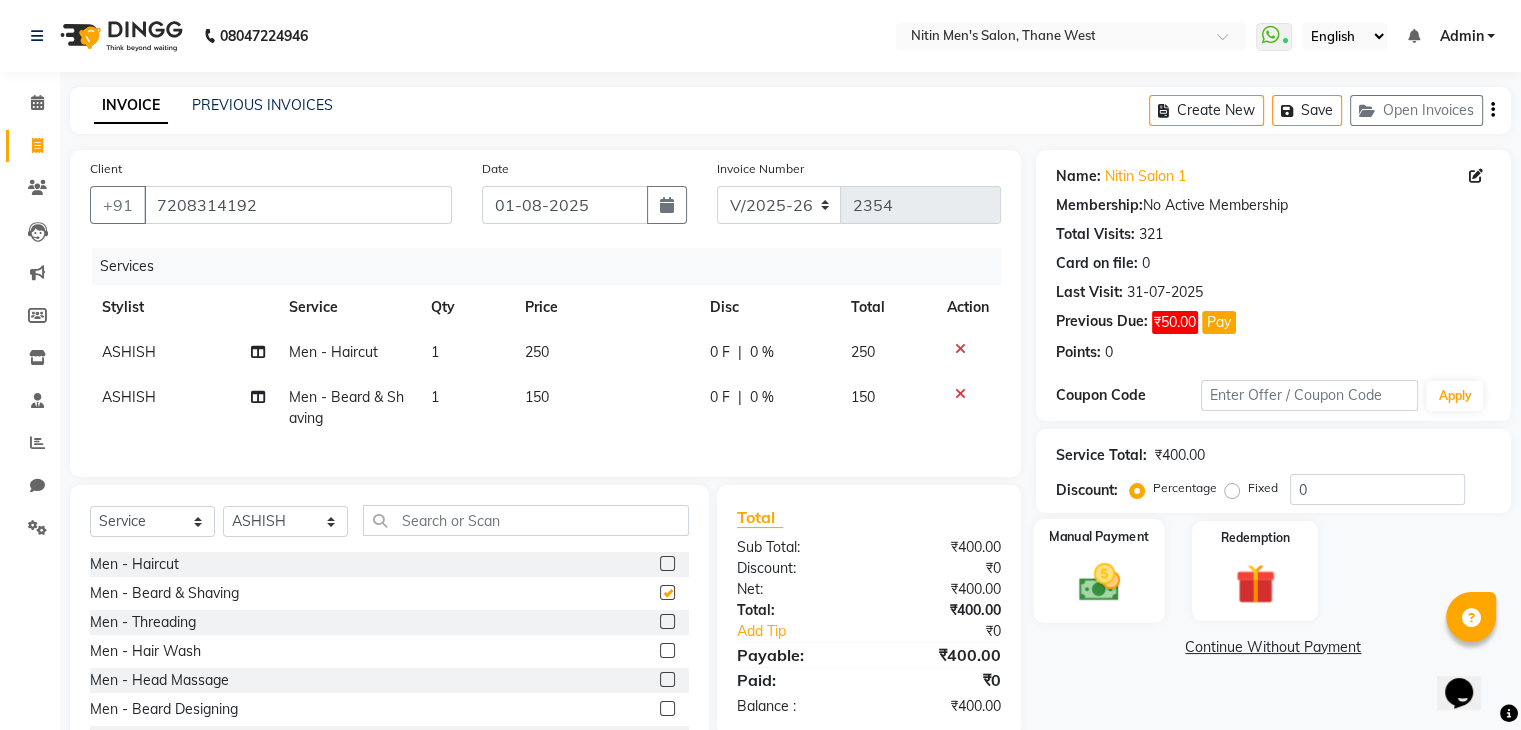 checkbox on "false" 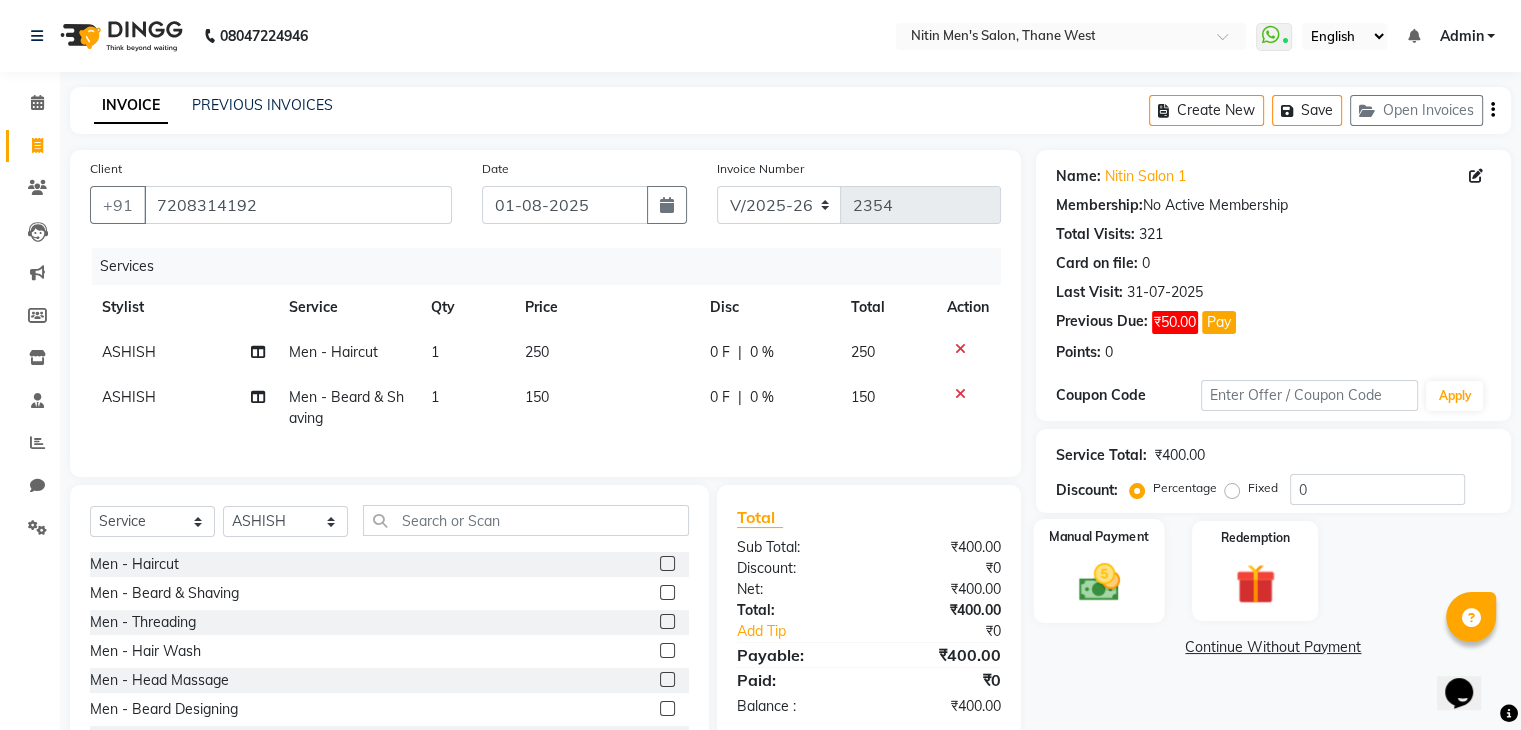 click on "Manual Payment" 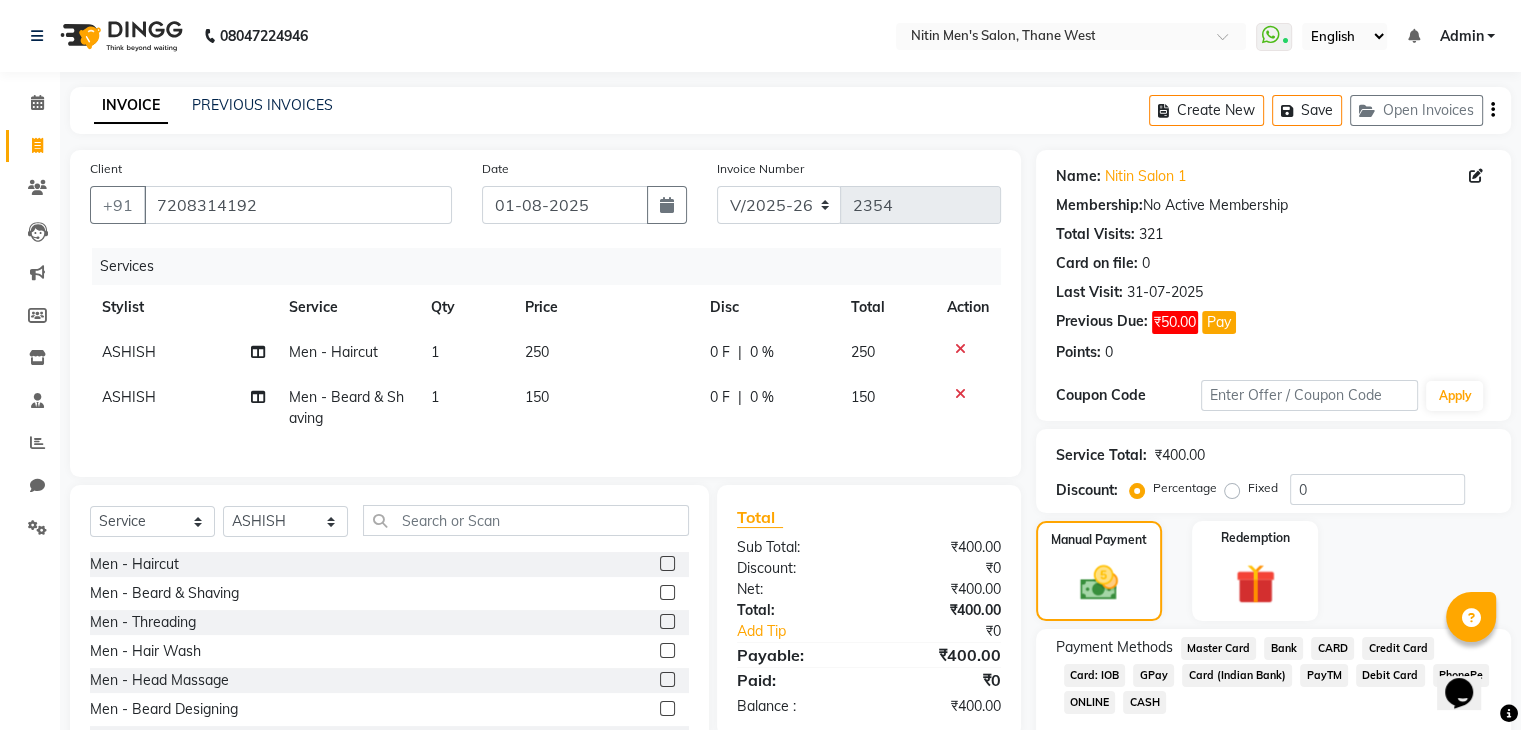 click on "CASH" 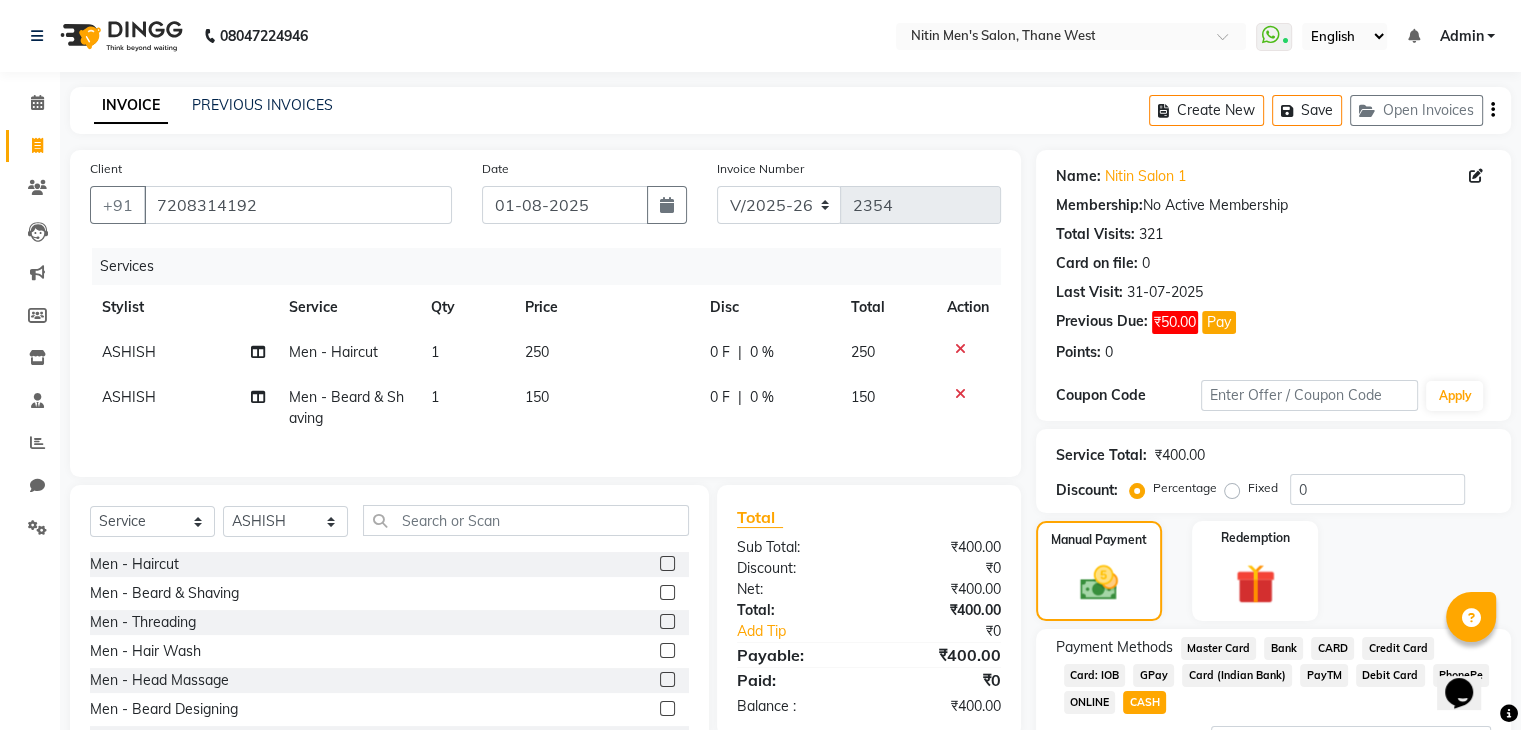 scroll, scrollTop: 176, scrollLeft: 0, axis: vertical 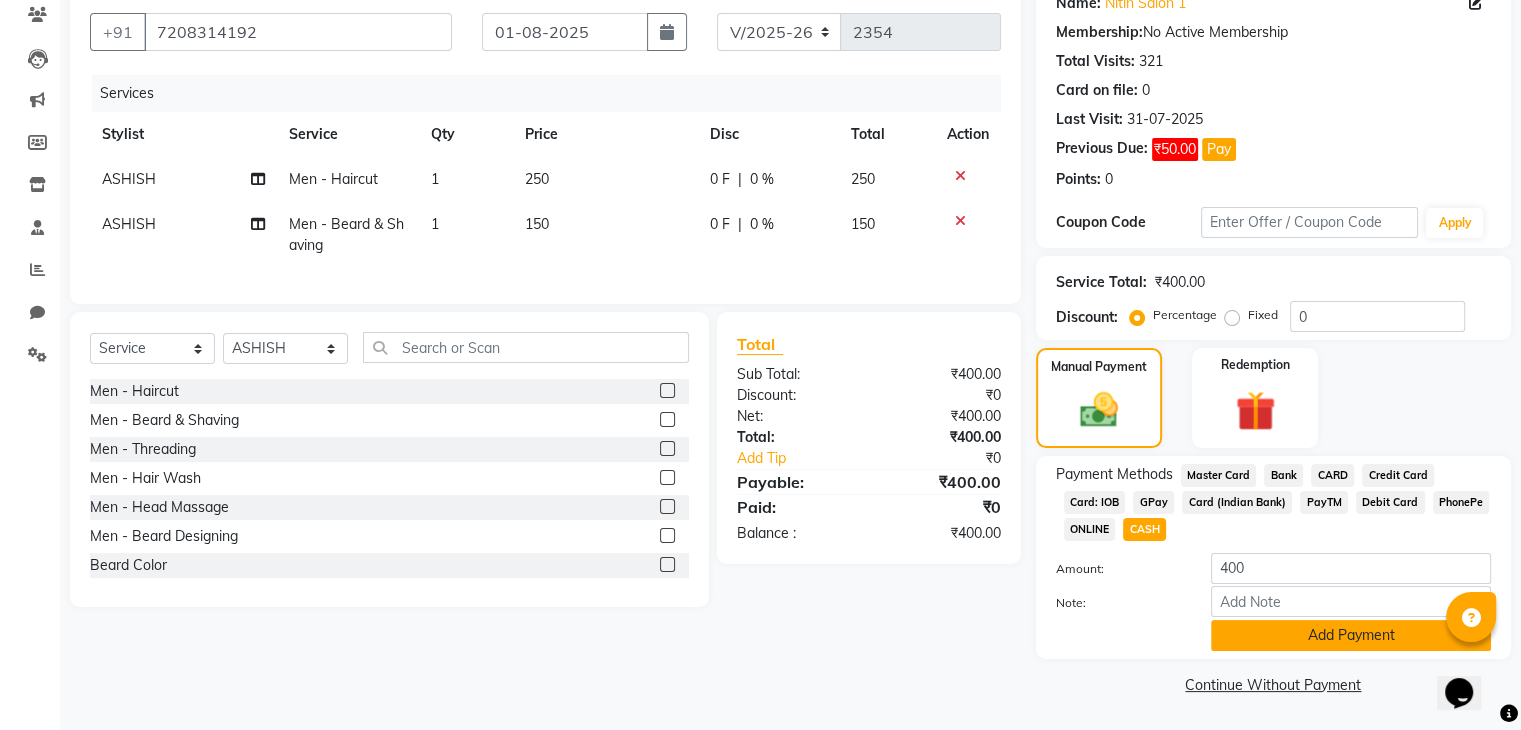 click on "Add Payment" 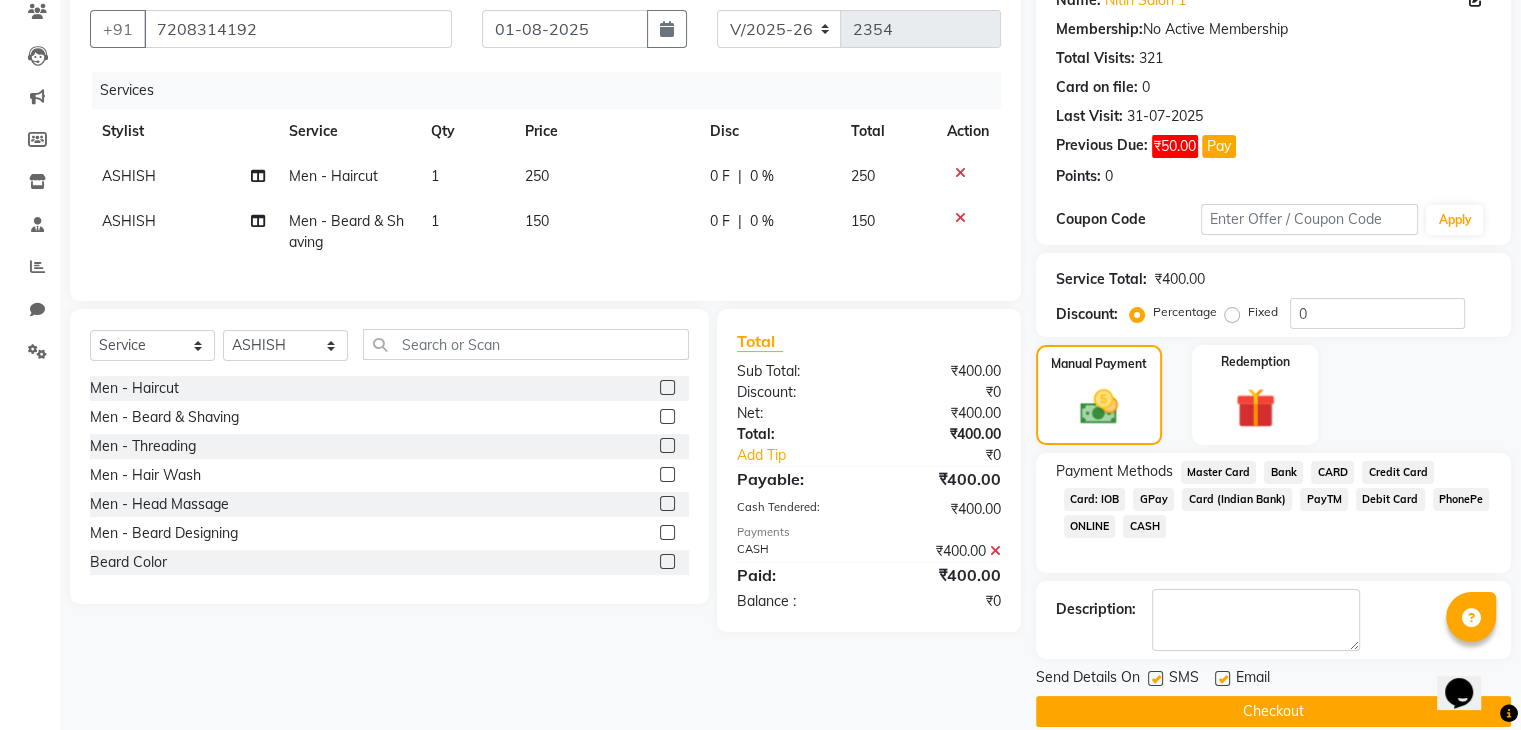 click 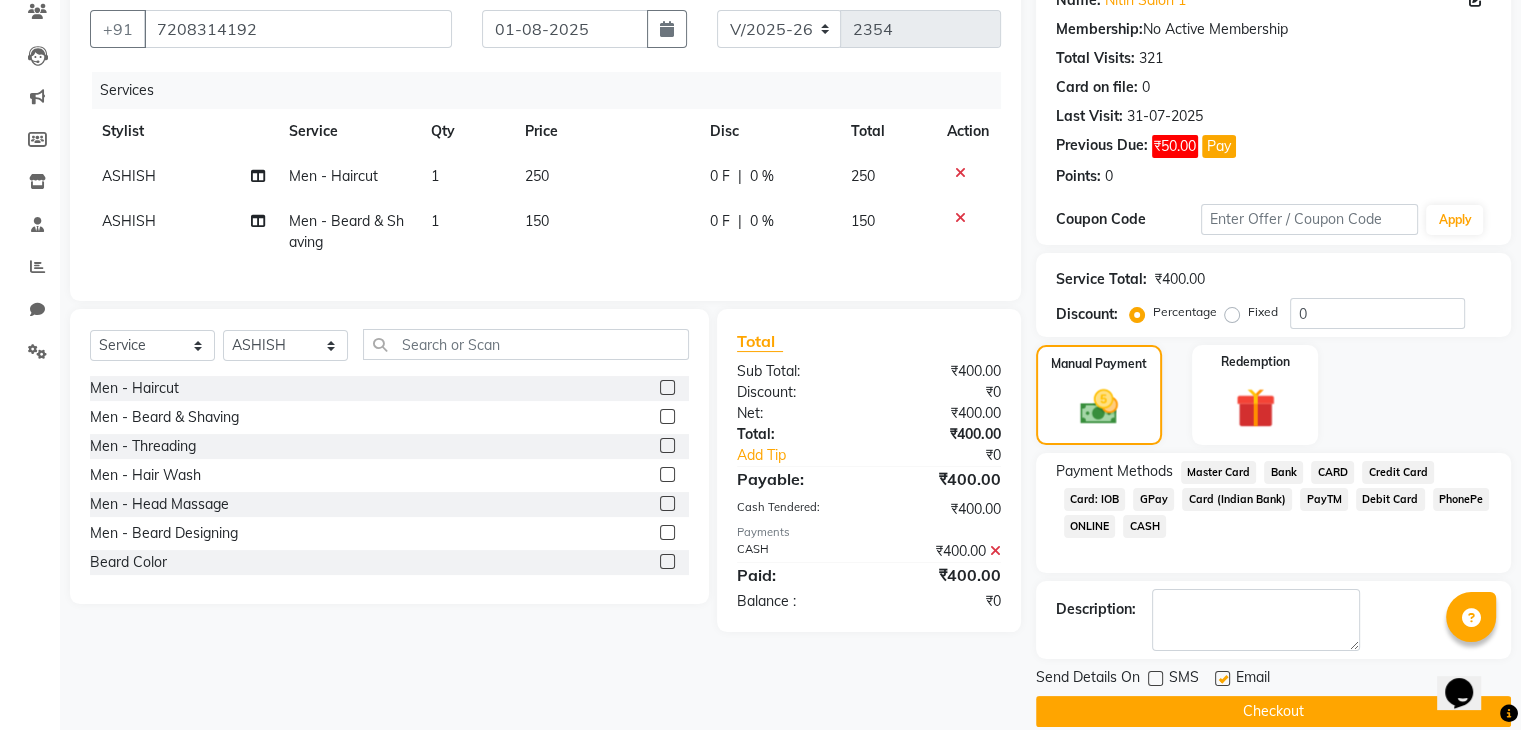 click 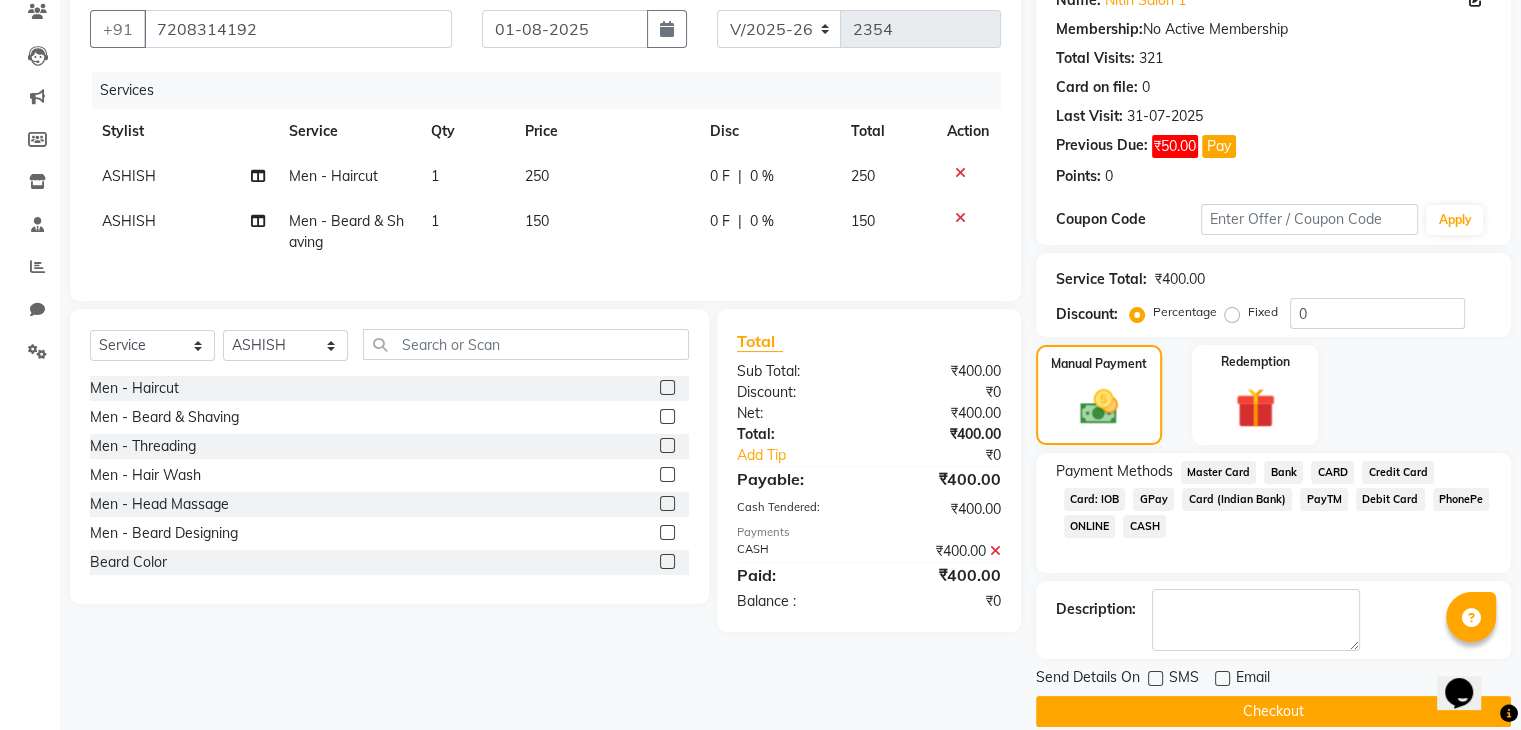 click on "Checkout" 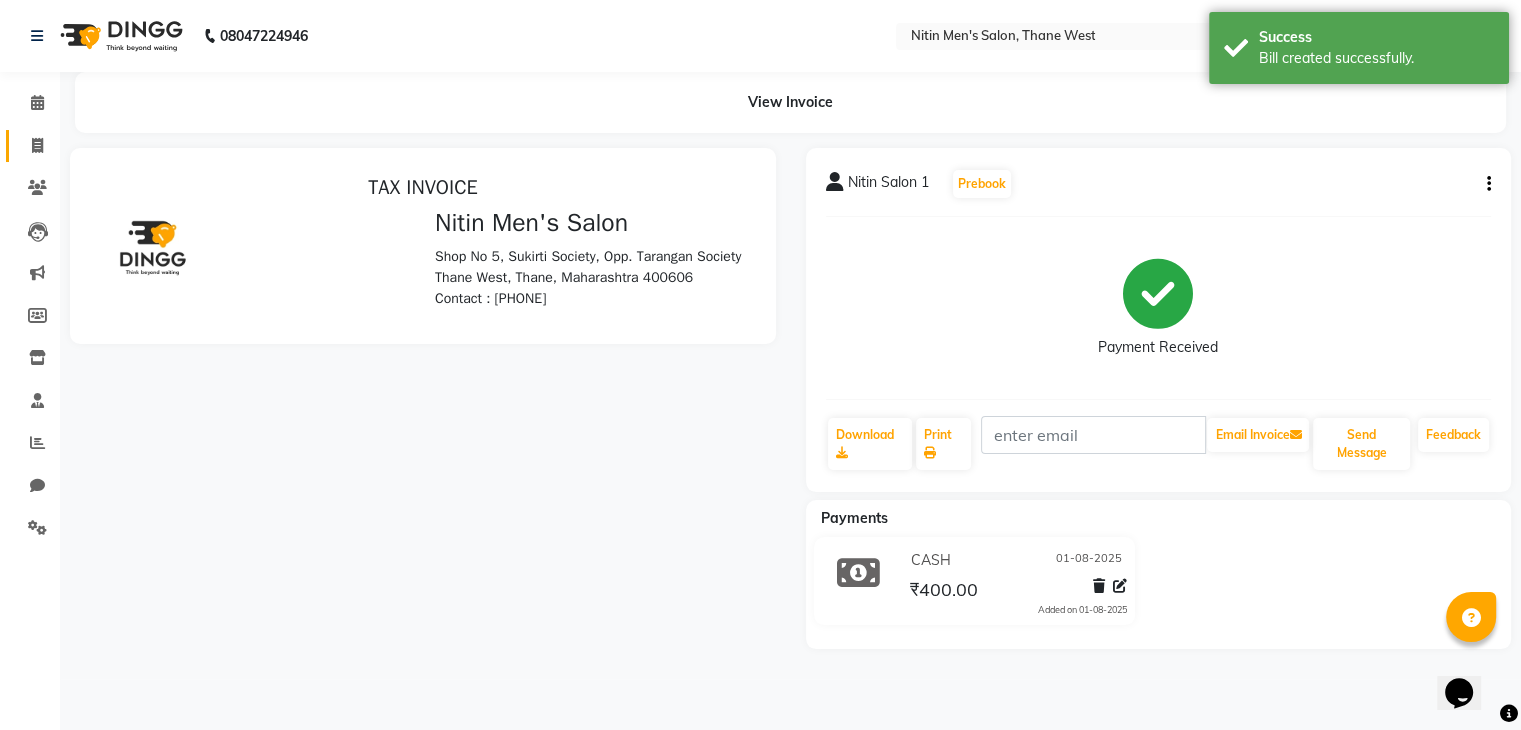 scroll, scrollTop: 0, scrollLeft: 0, axis: both 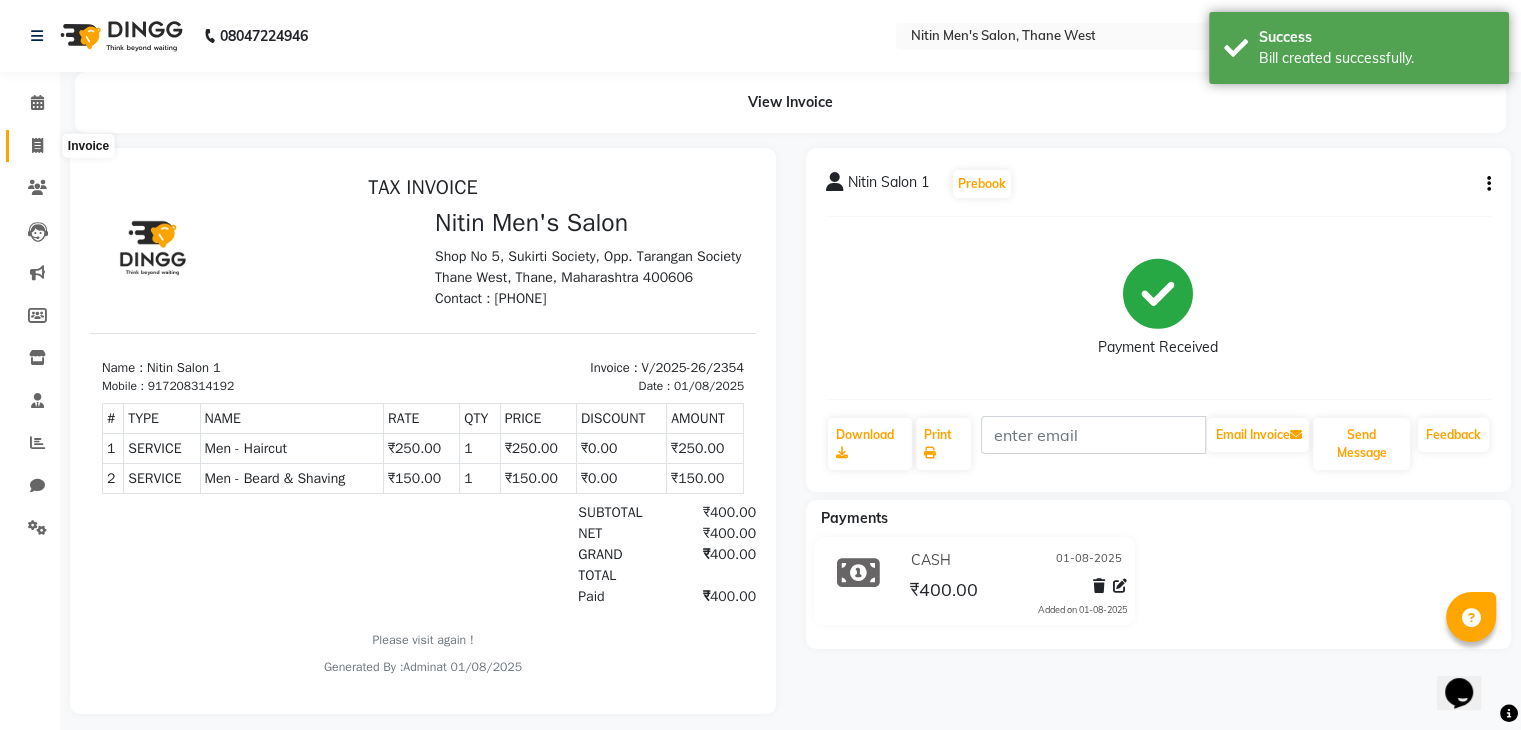 click 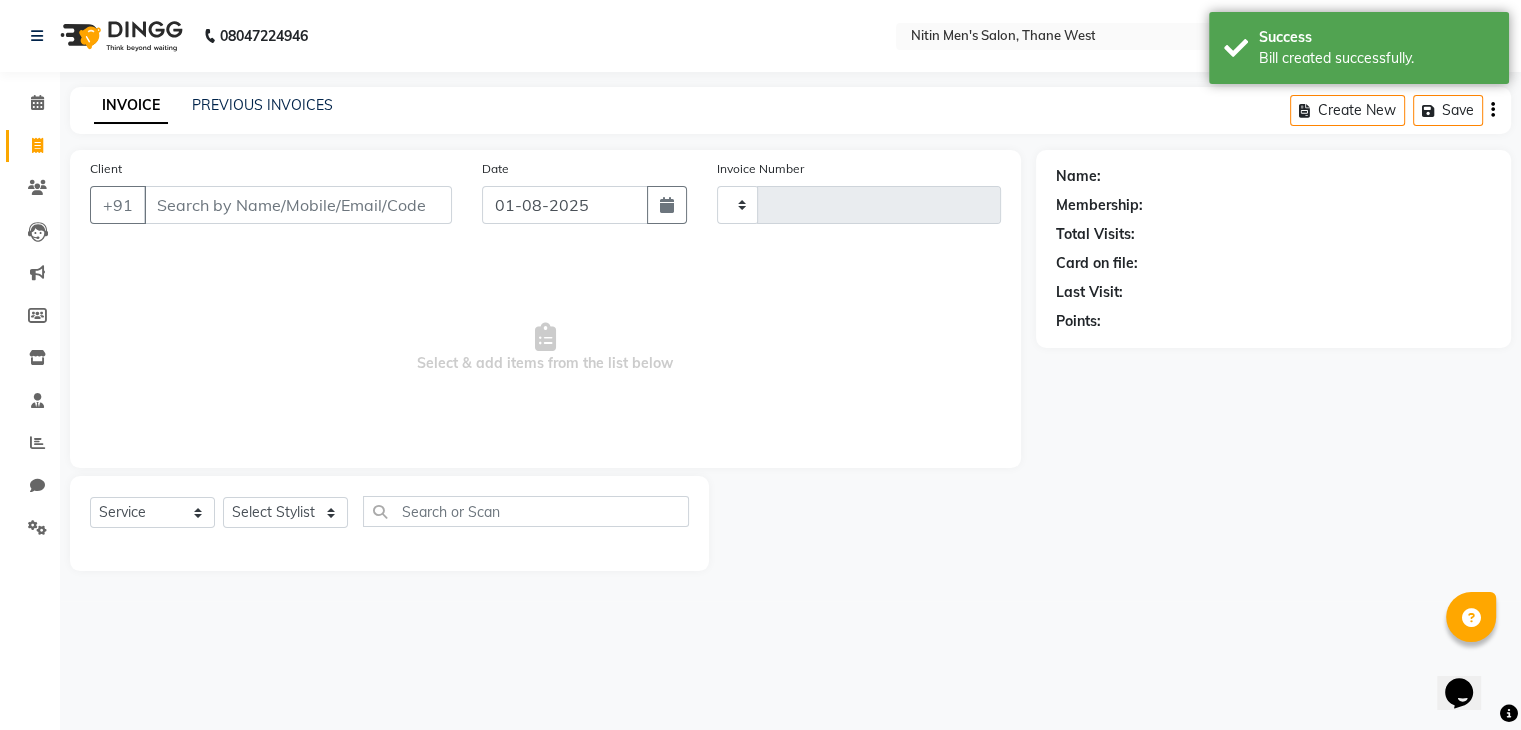 type on "2355" 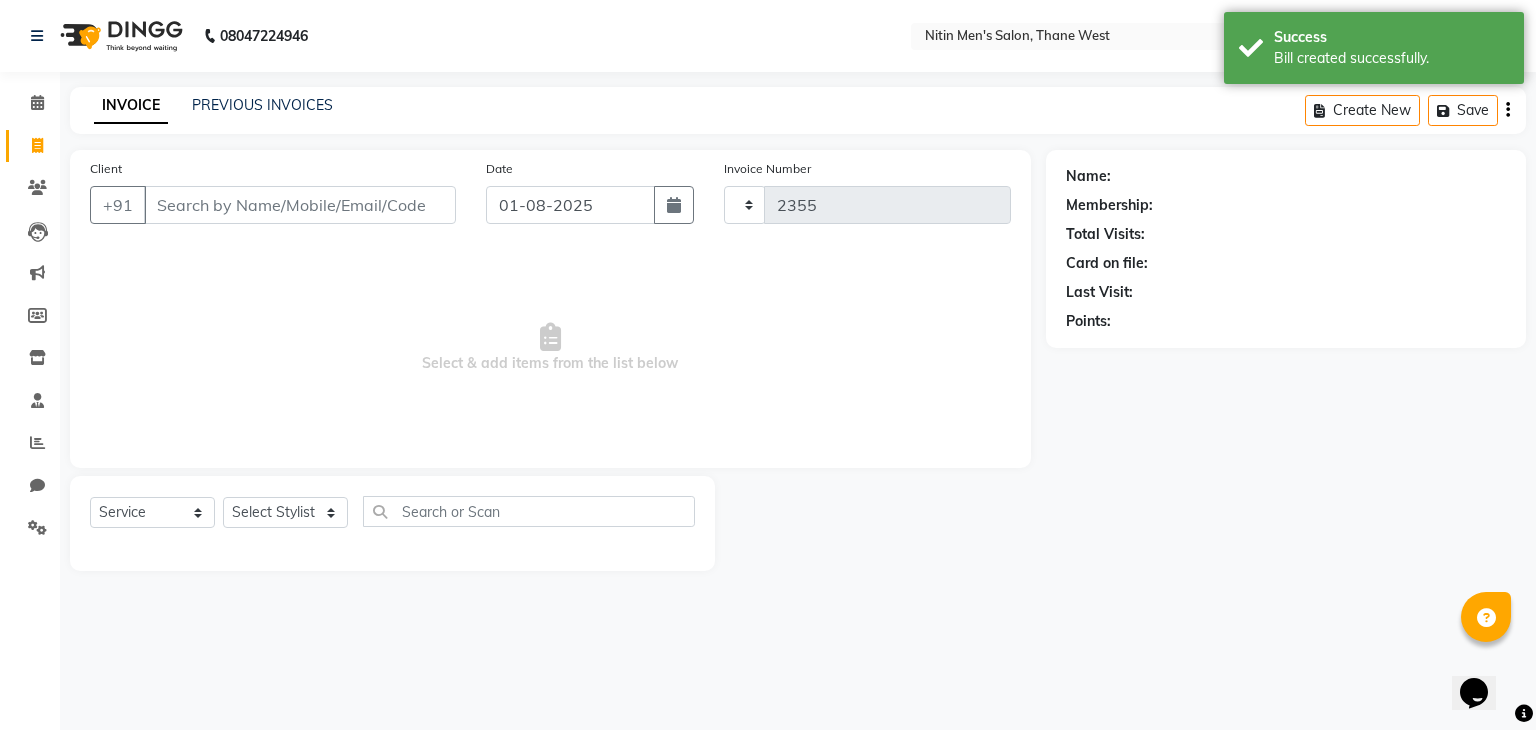 select on "7981" 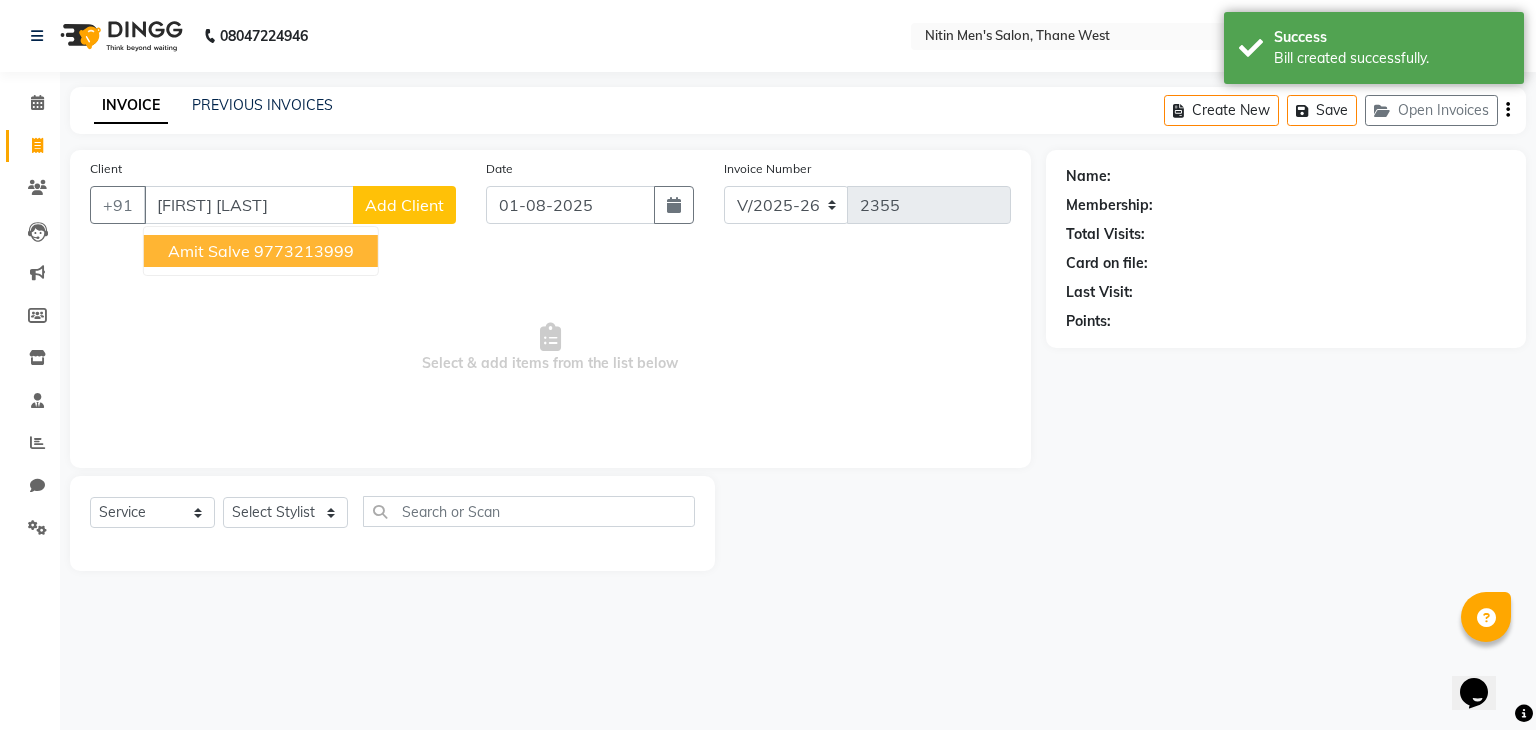 click on "amit salve" at bounding box center [209, 251] 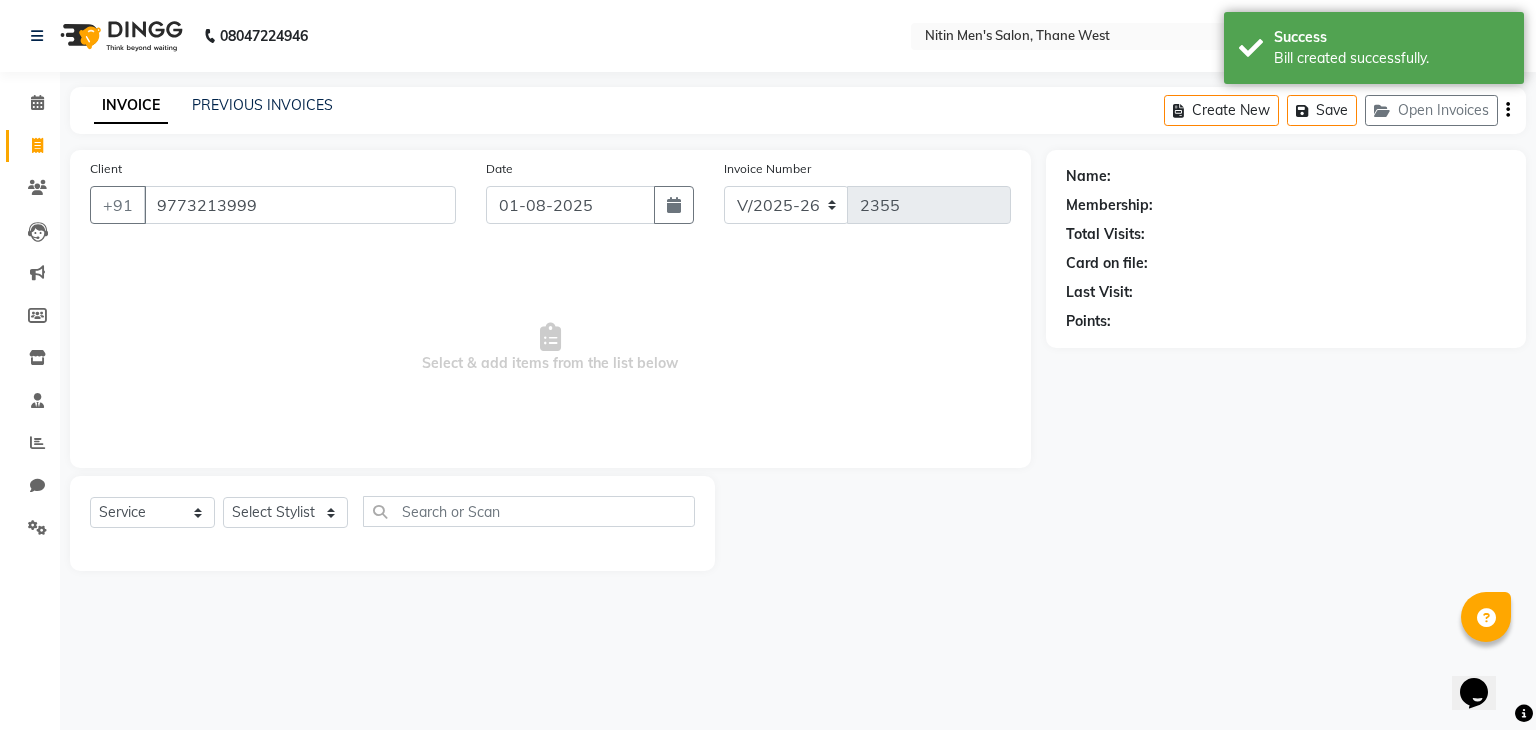 type on "9773213999" 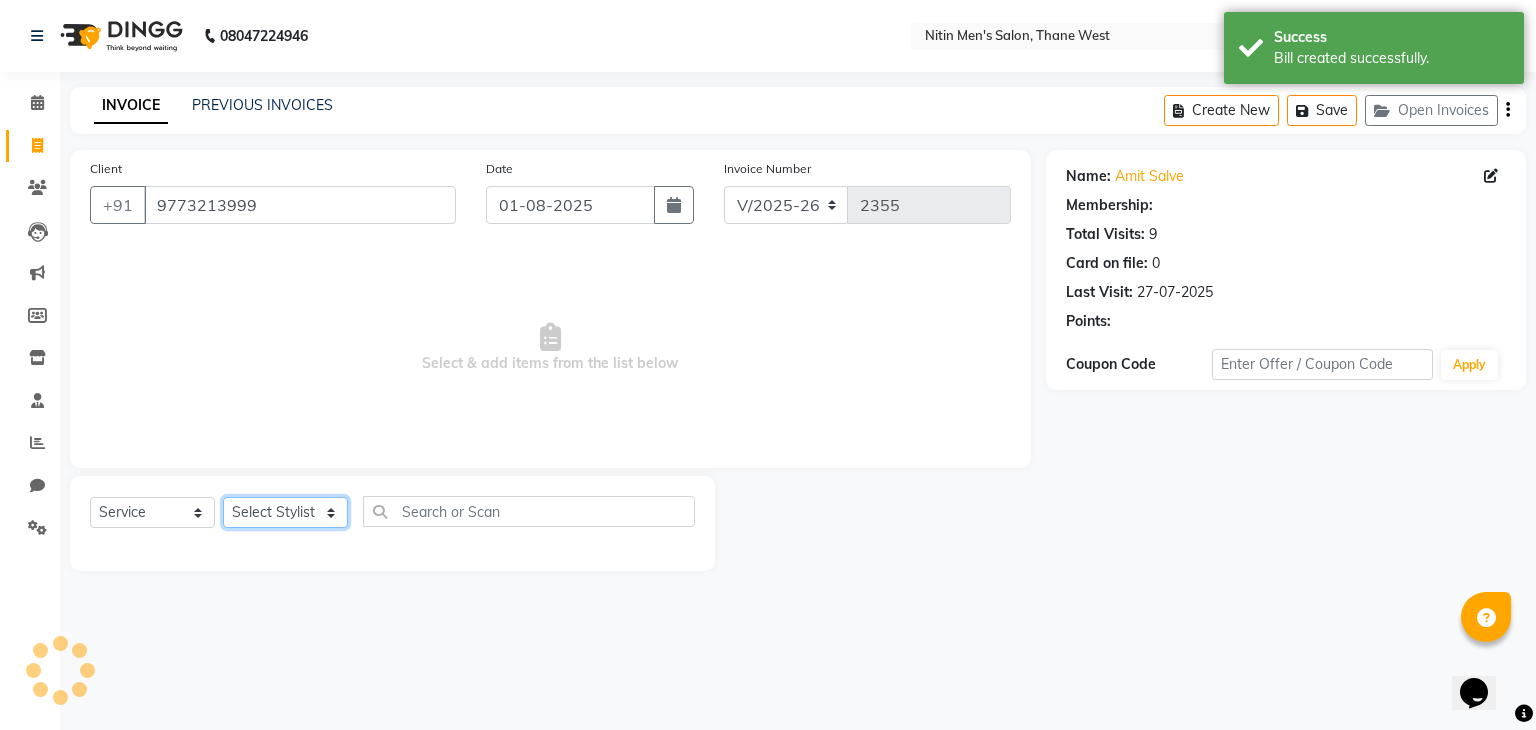 click on "Select Stylist ALAM ASHISH DEEPA HASIB JITU MEENAKSHI NITIN SIR PRAJAKTA Rupa SANDEEP SHAHIM YASEEN" 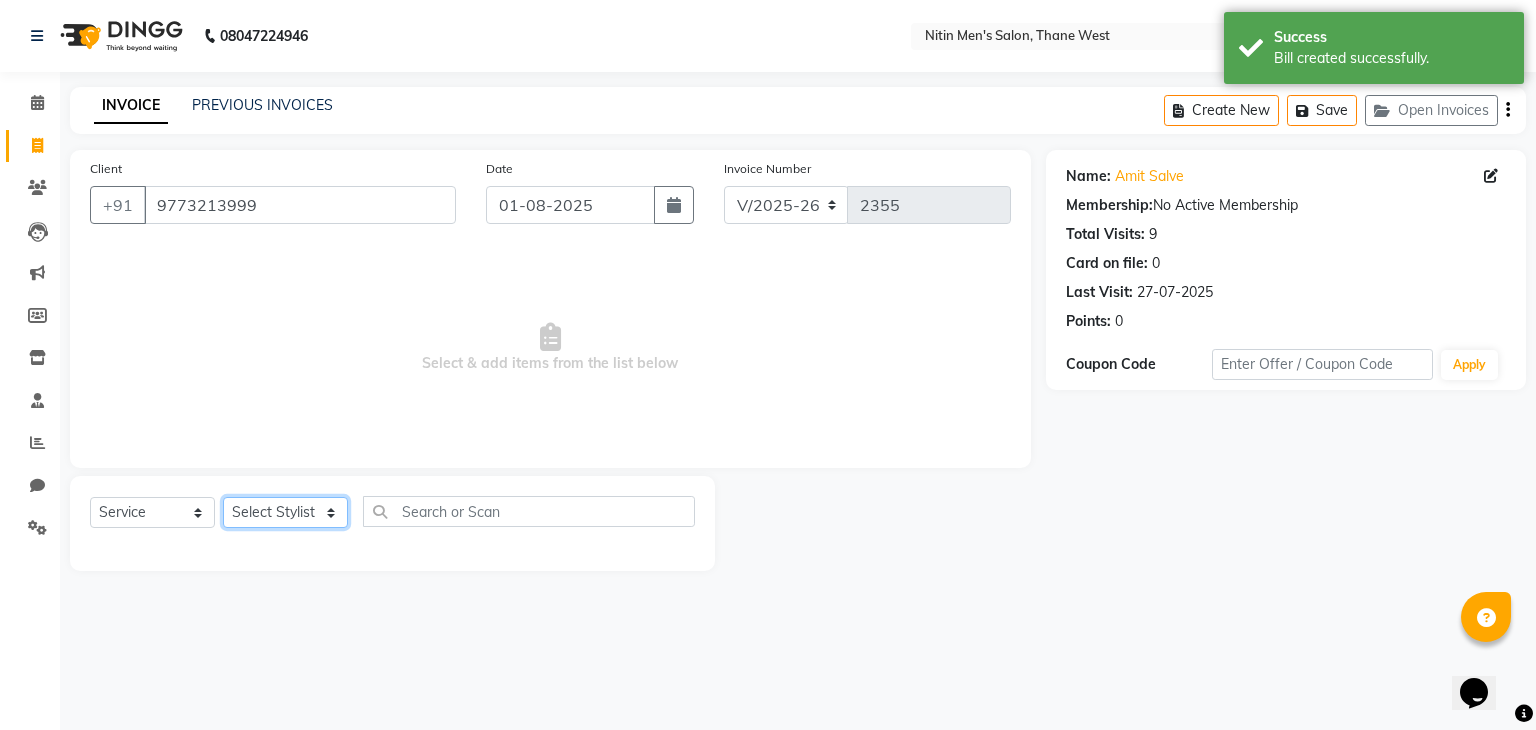 select on "75699" 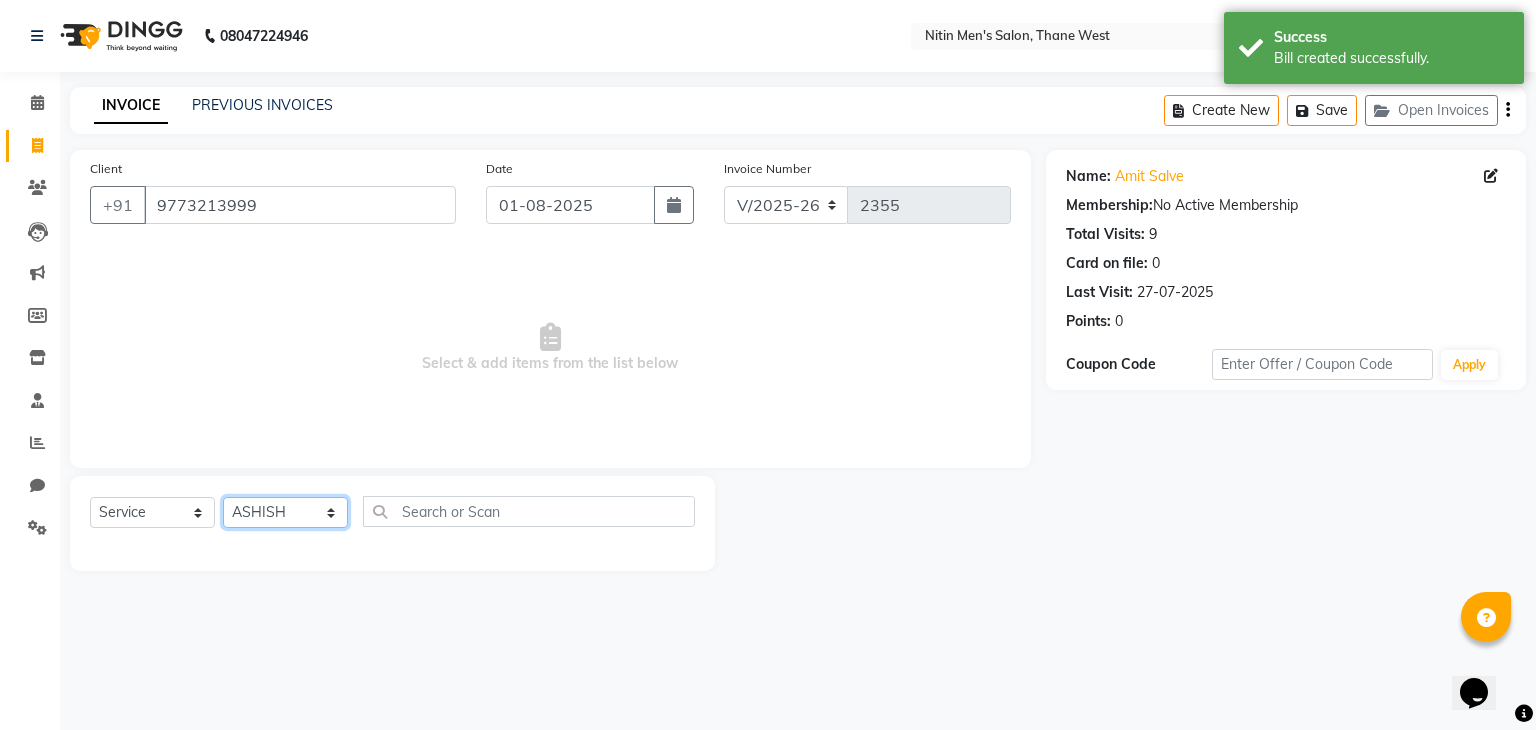 click on "Select Stylist ALAM ASHISH DEEPA HASIB JITU MEENAKSHI NITIN SIR PRAJAKTA Rupa SANDEEP SHAHIM YASEEN" 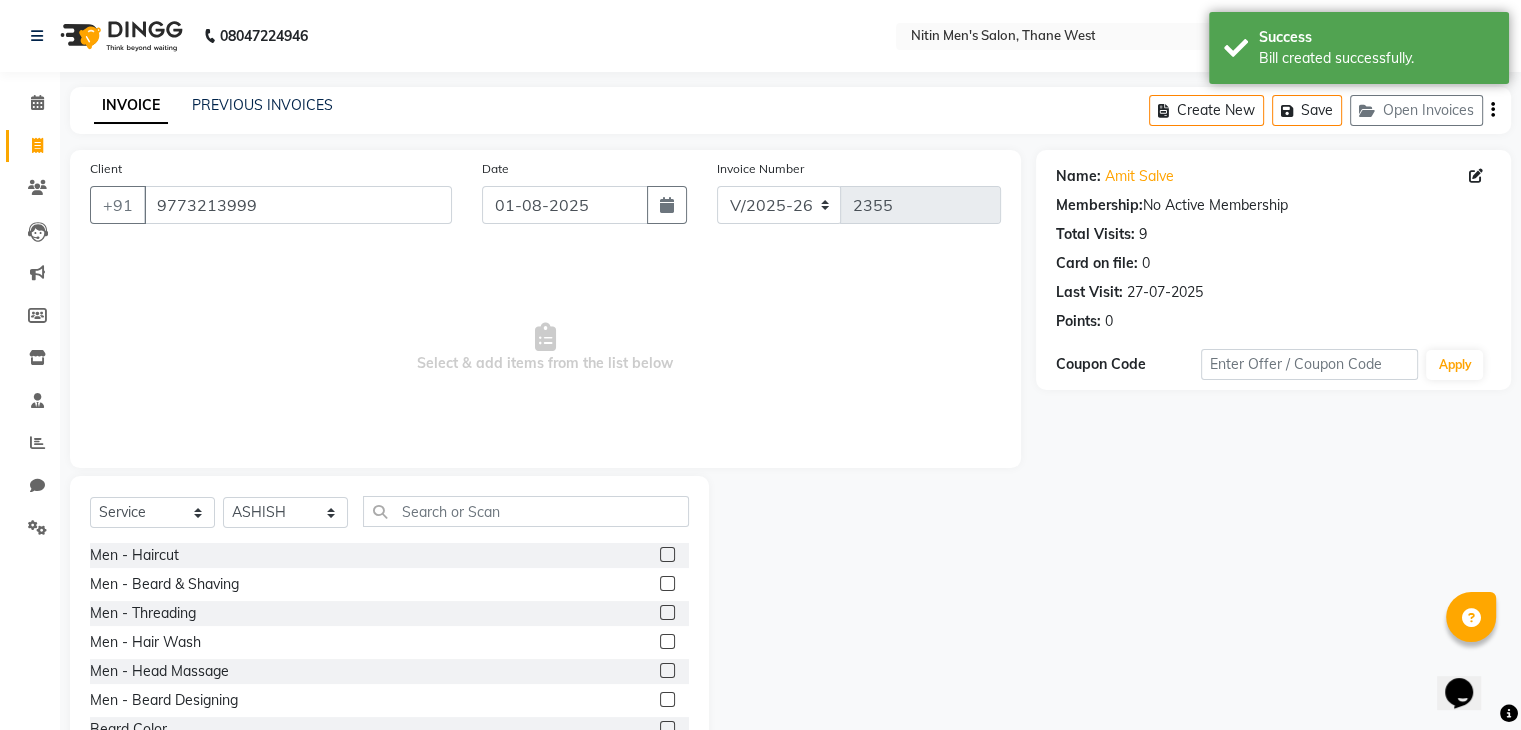 click 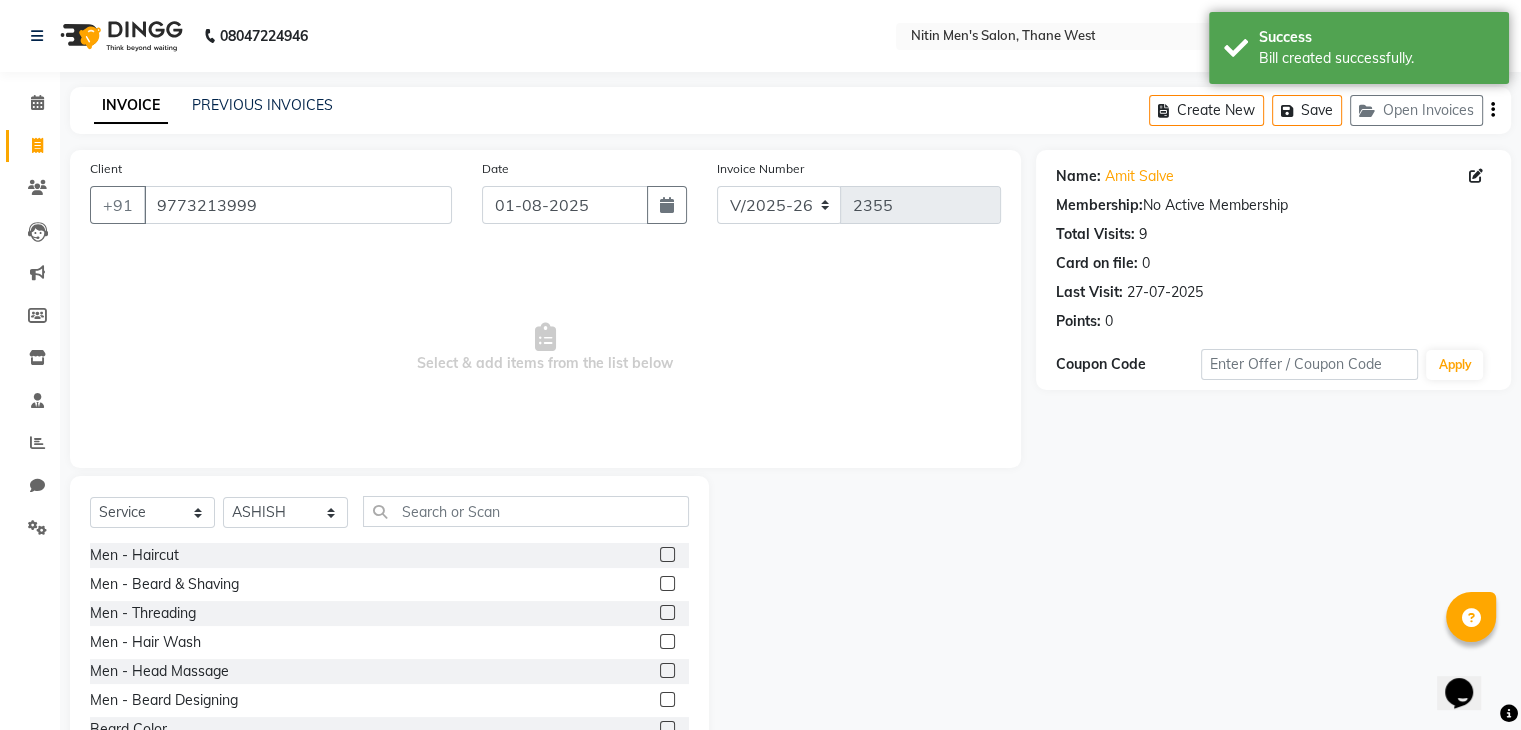 click at bounding box center (666, 584) 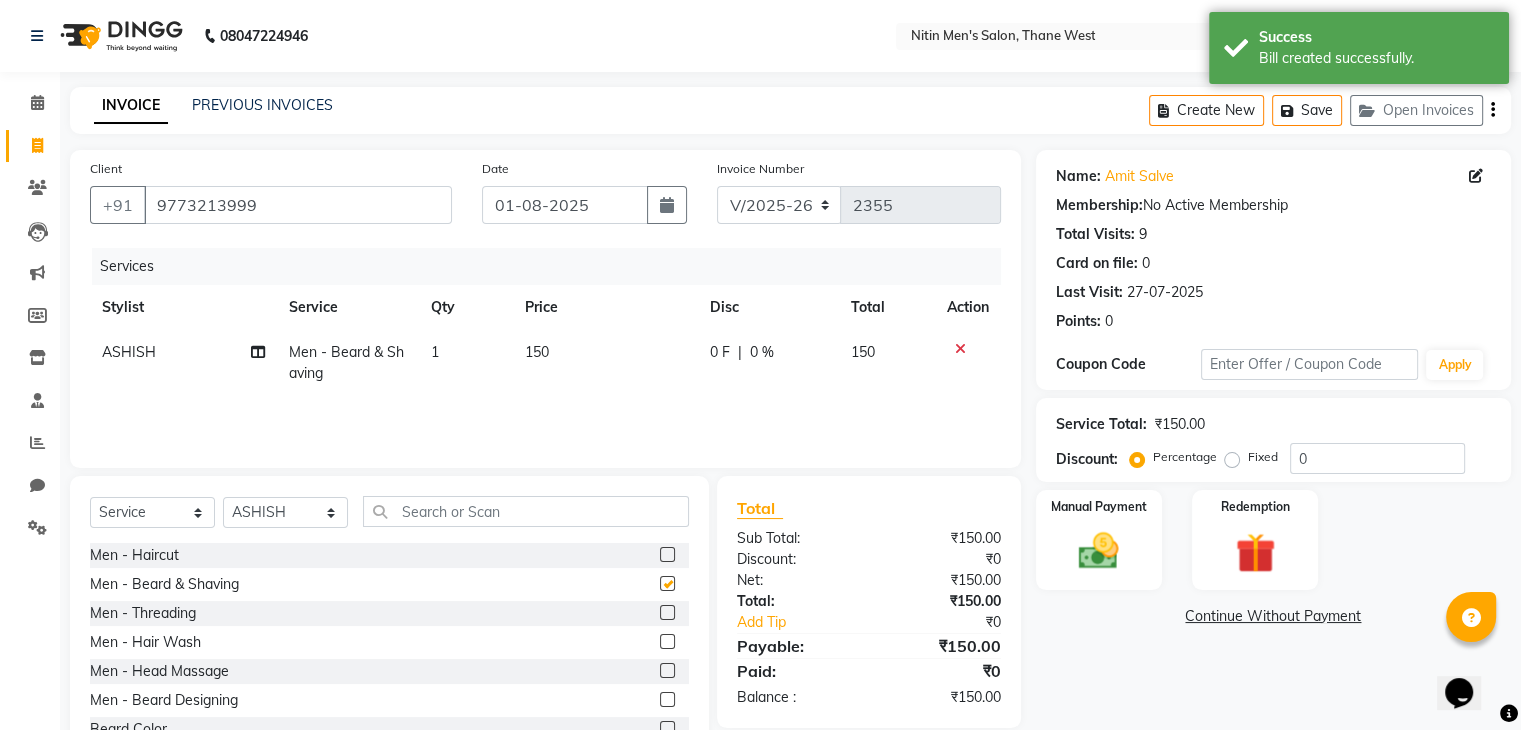checkbox on "false" 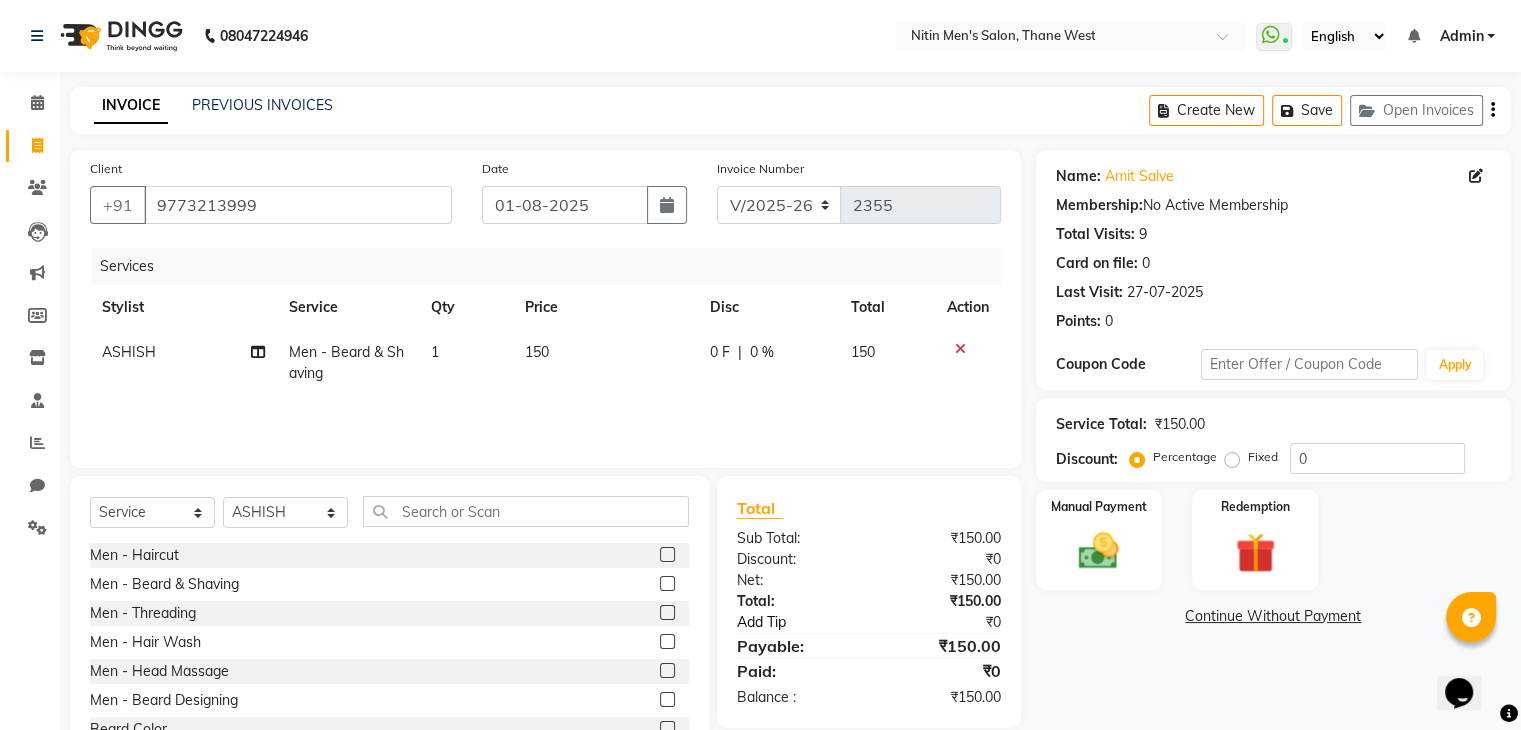 click on "Add Tip" 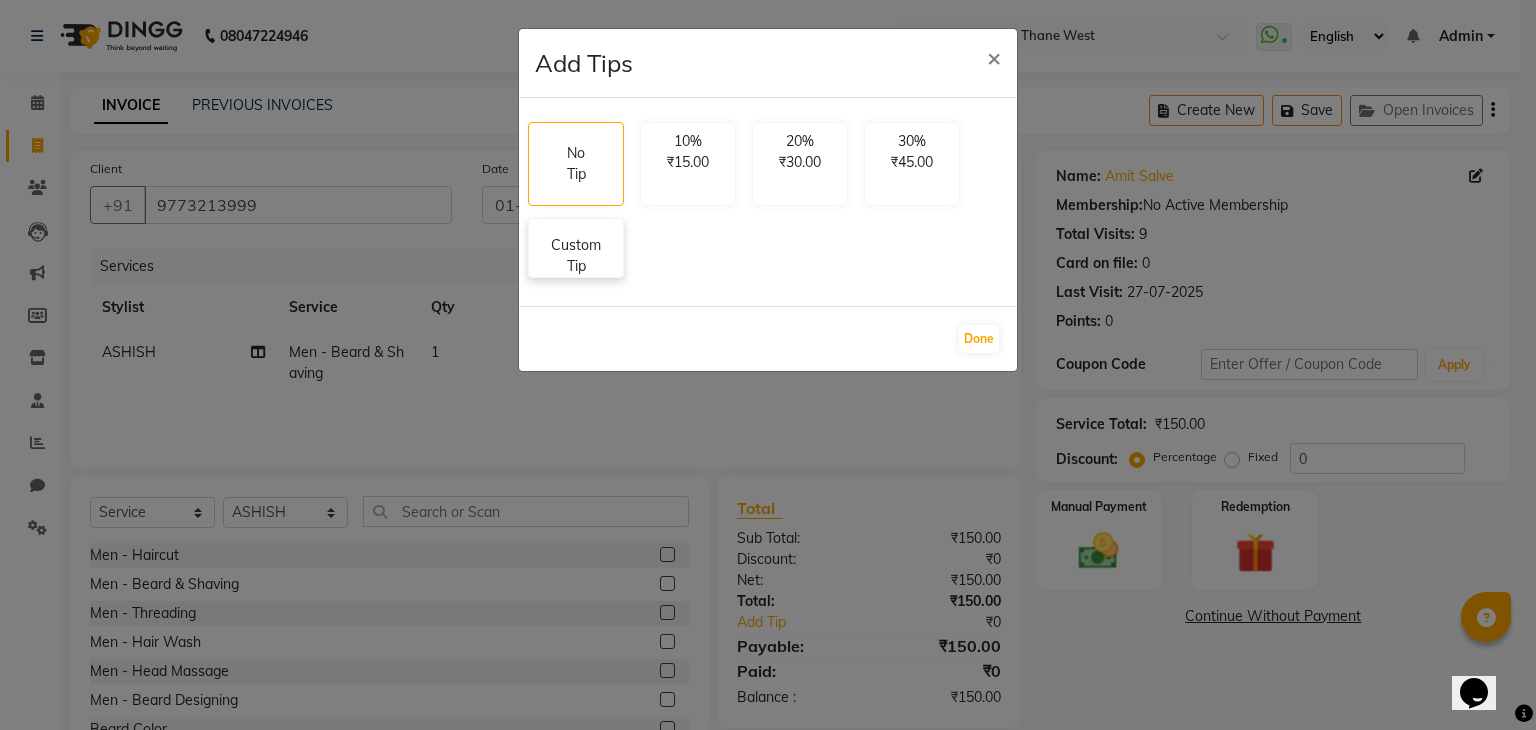 click on "Custom Tip" 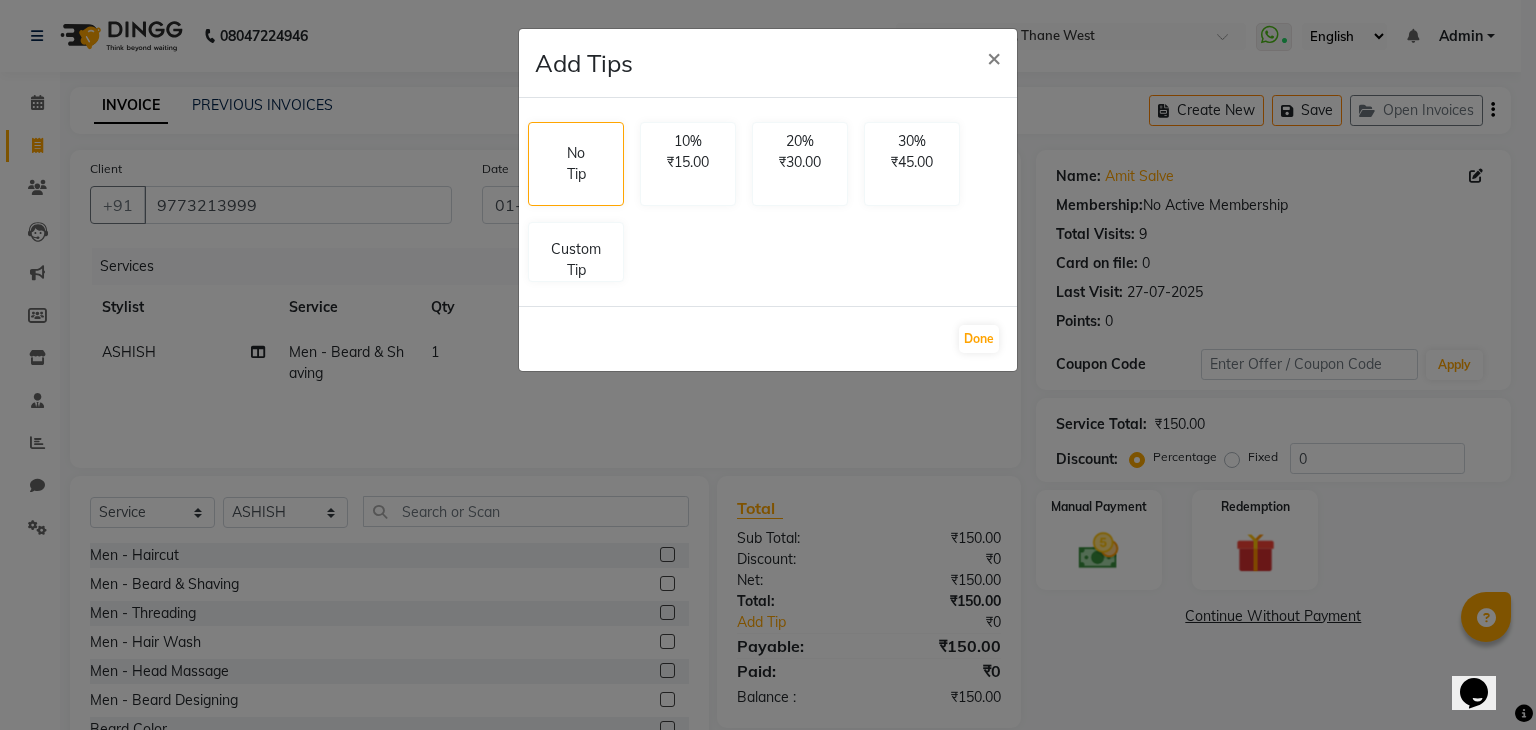 select on "75699" 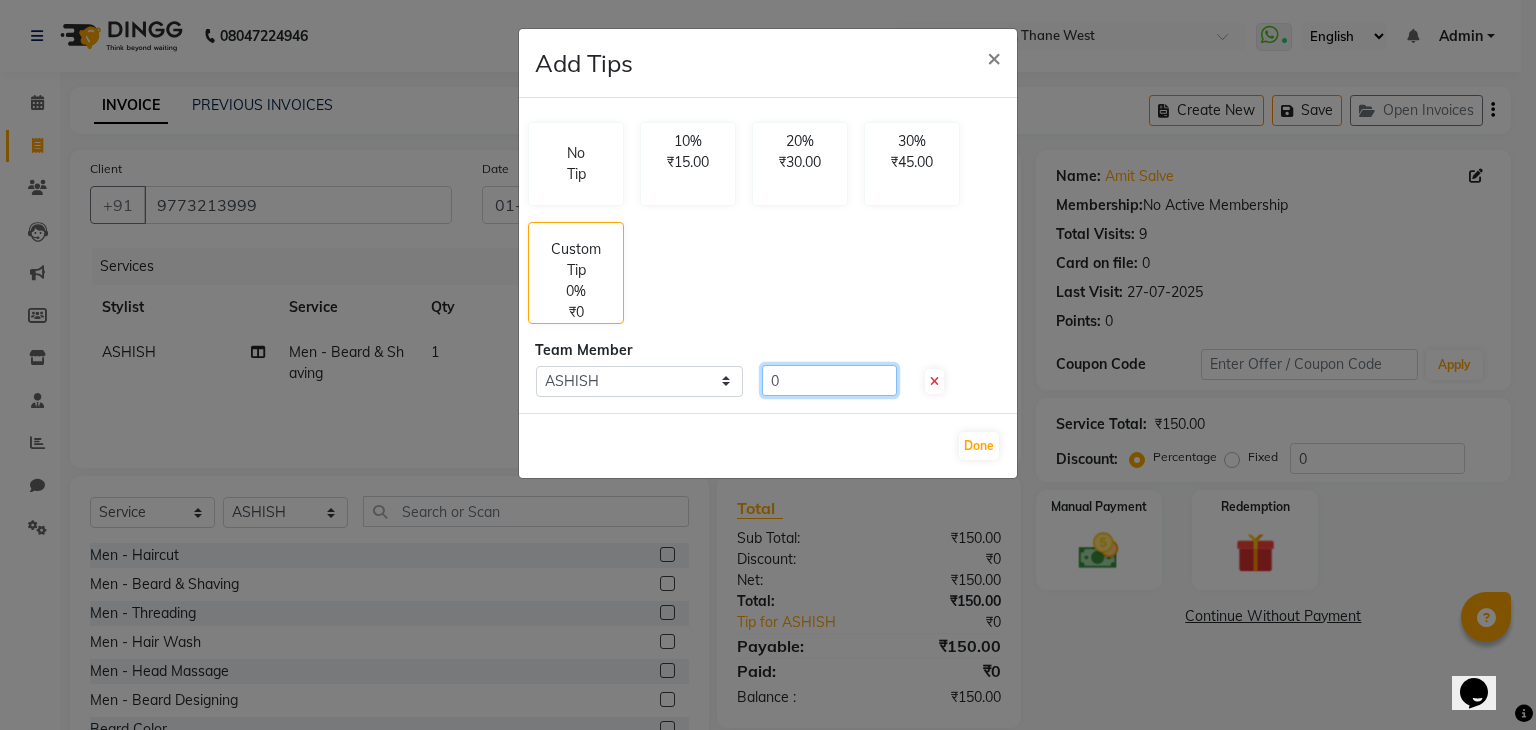 click on "0" 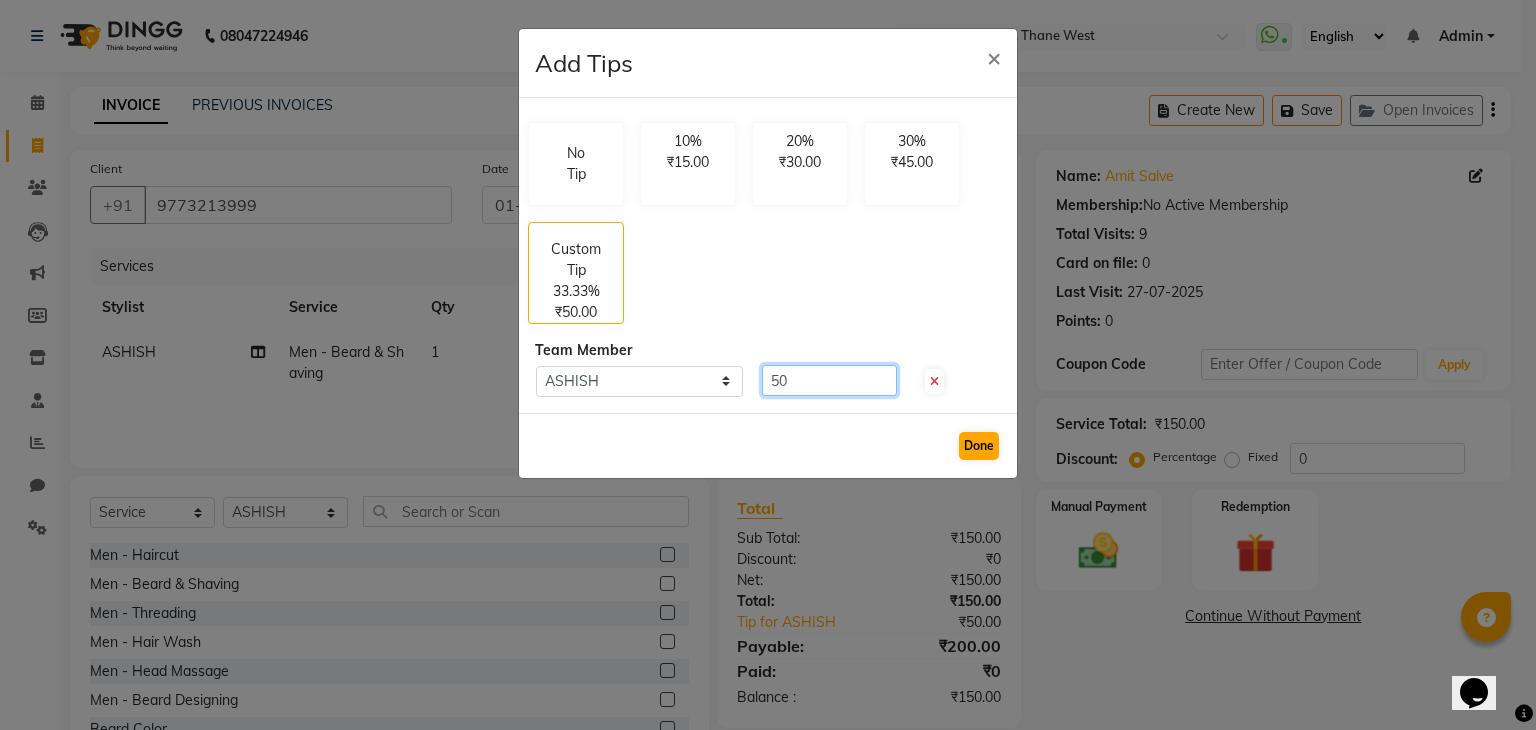 type on "50" 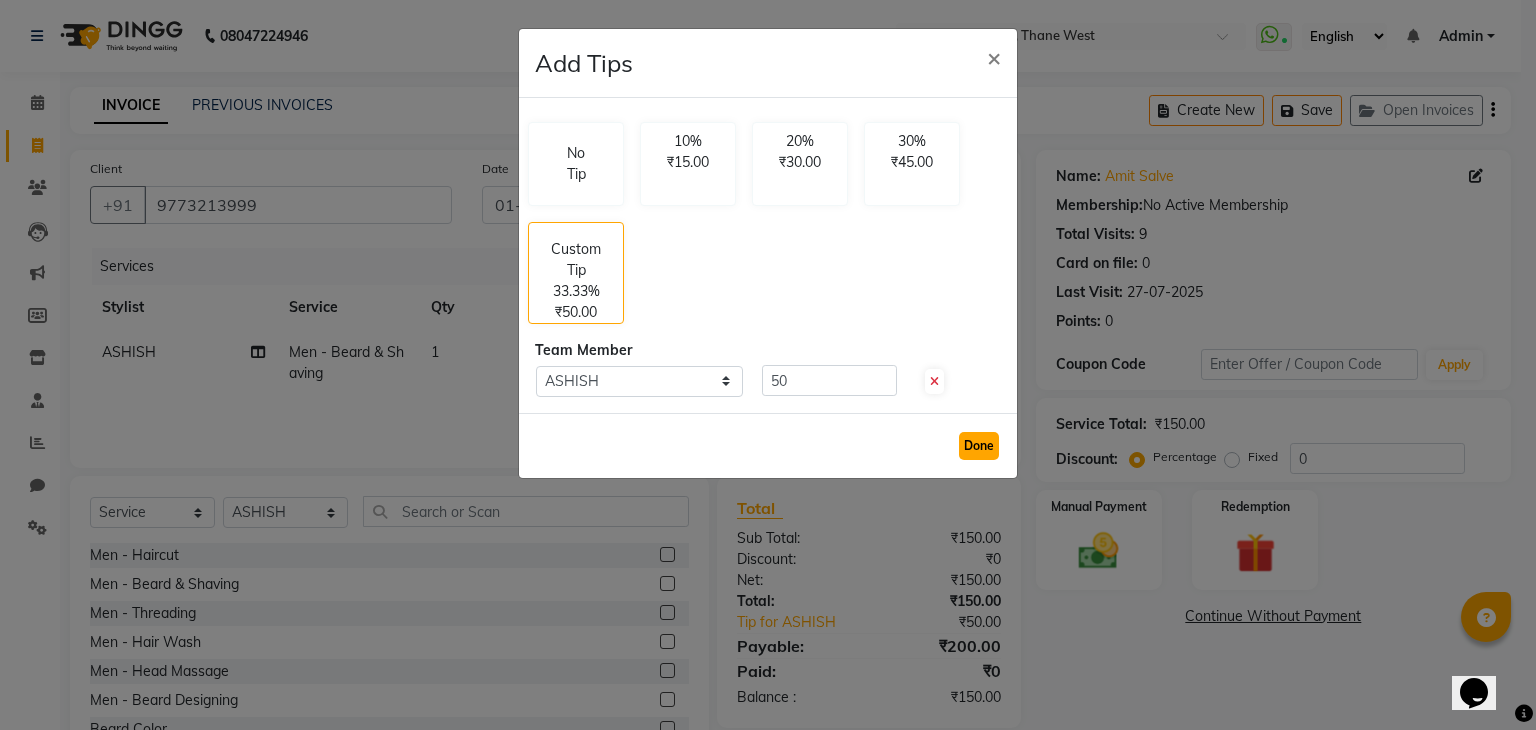 click on "Done" 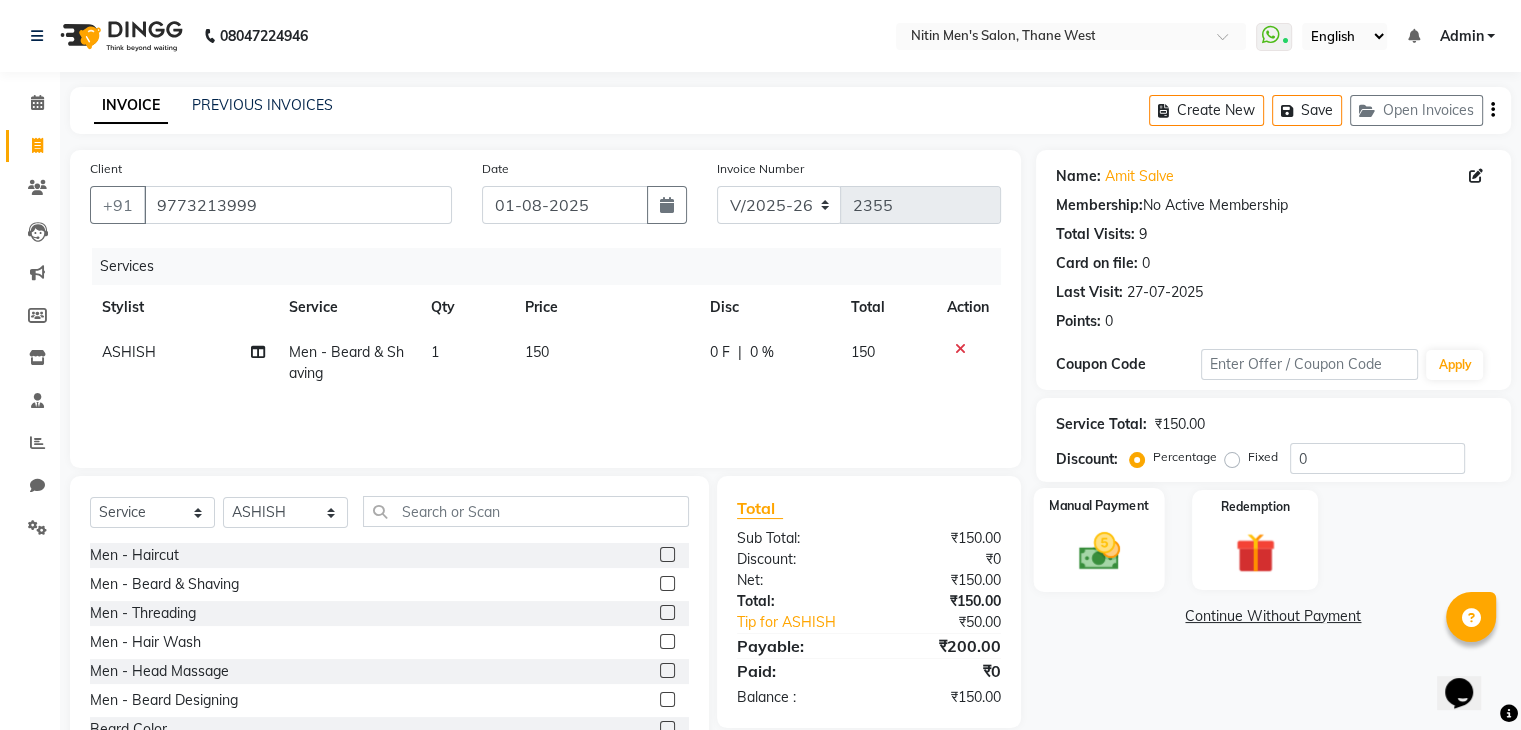 click on "Manual Payment" 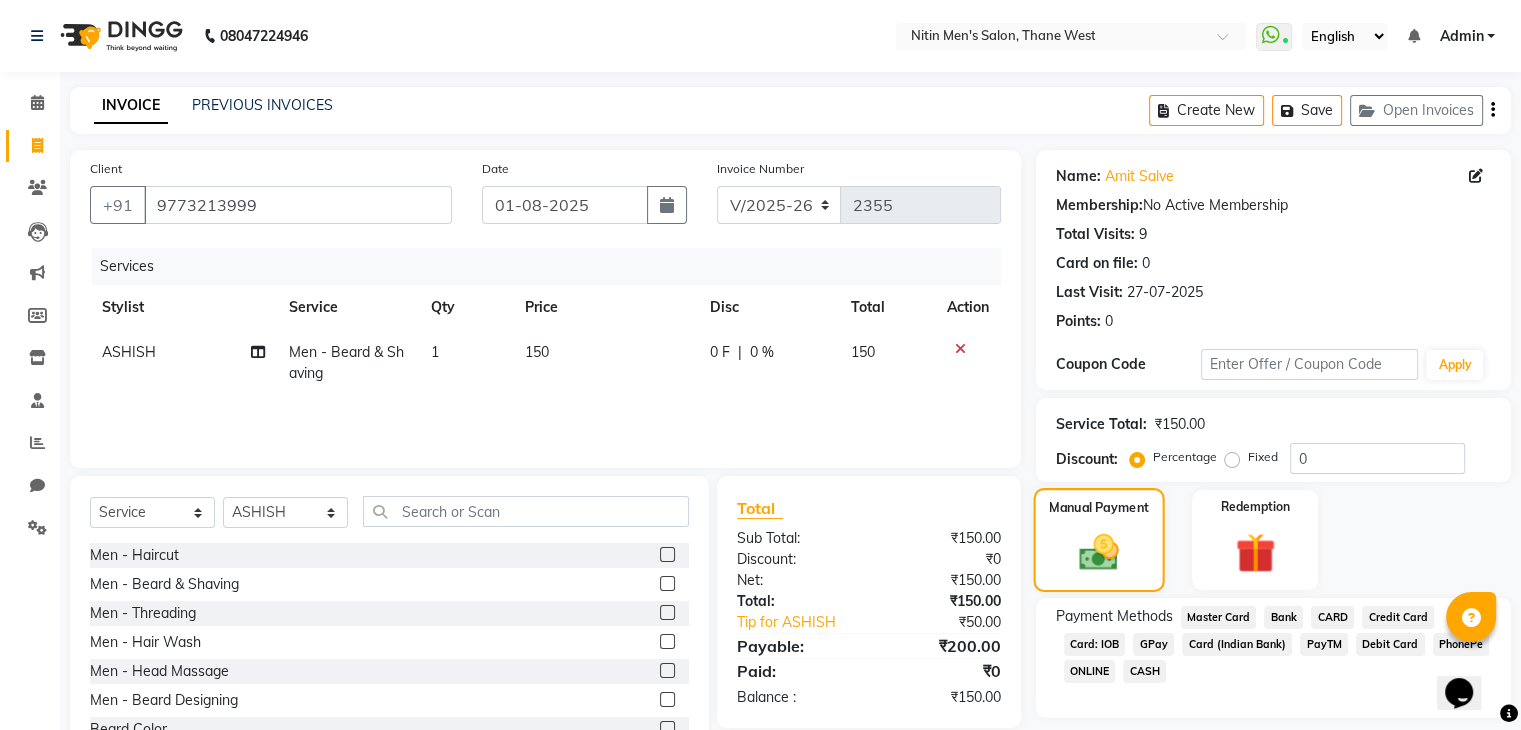 scroll, scrollTop: 72, scrollLeft: 0, axis: vertical 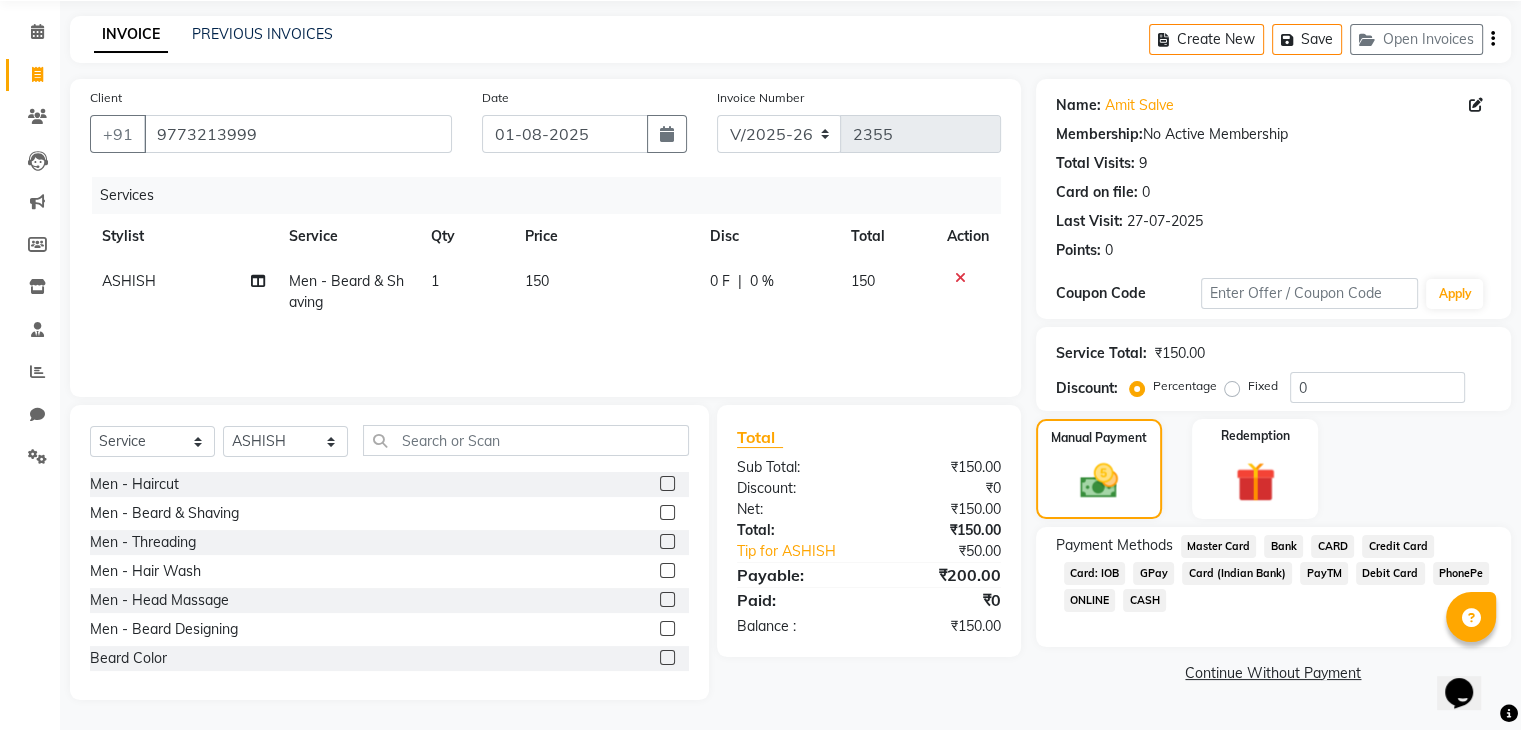 click on "GPay" 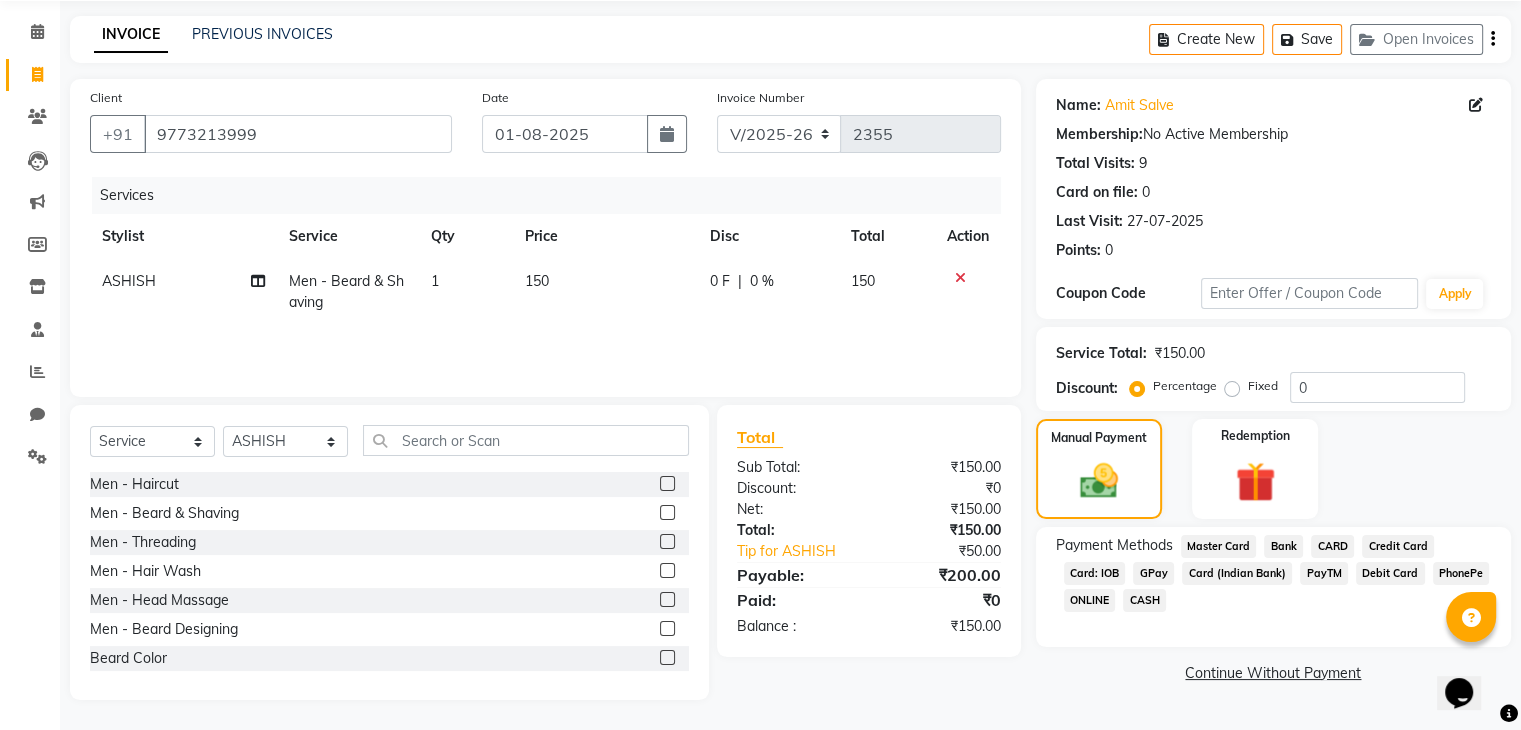scroll, scrollTop: 145, scrollLeft: 0, axis: vertical 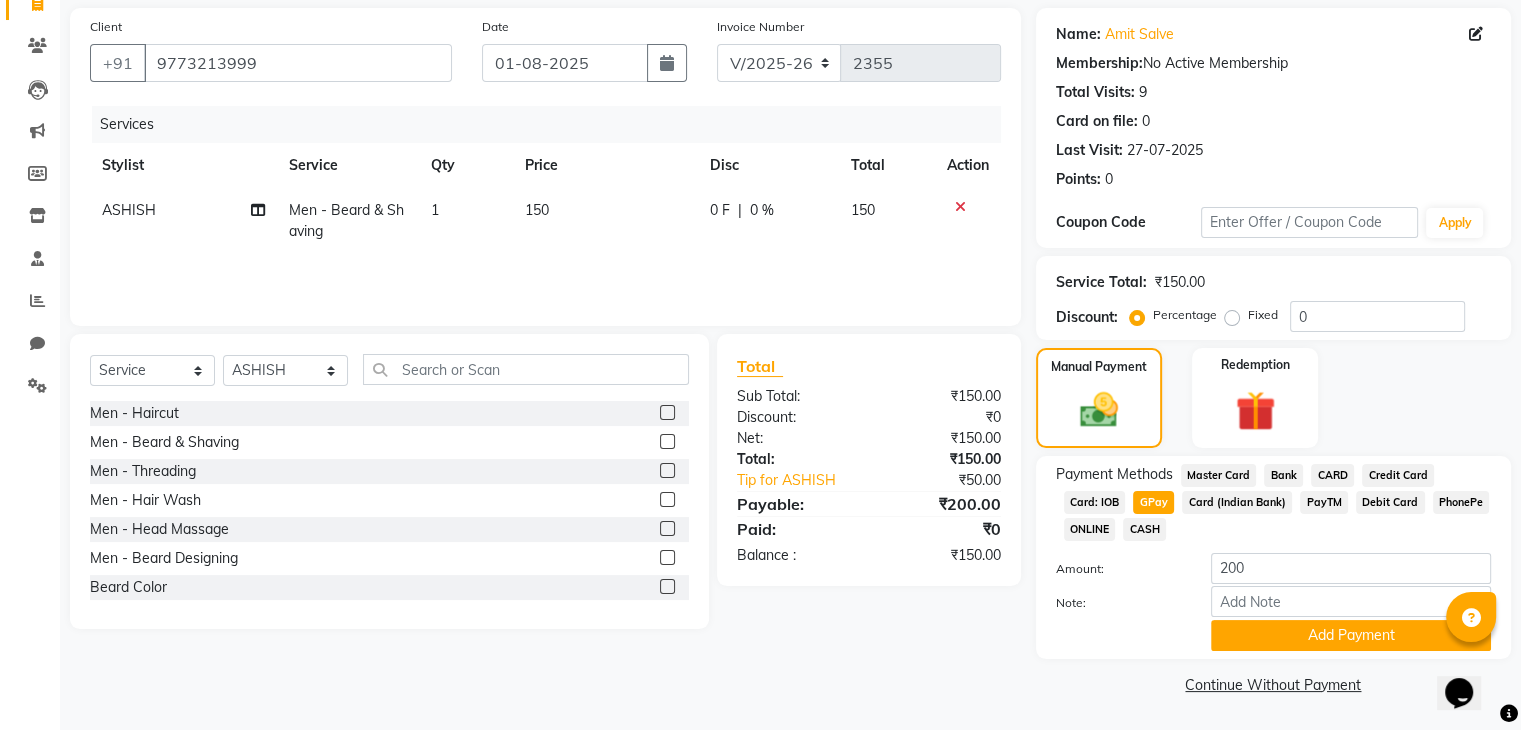 click on "Note:" 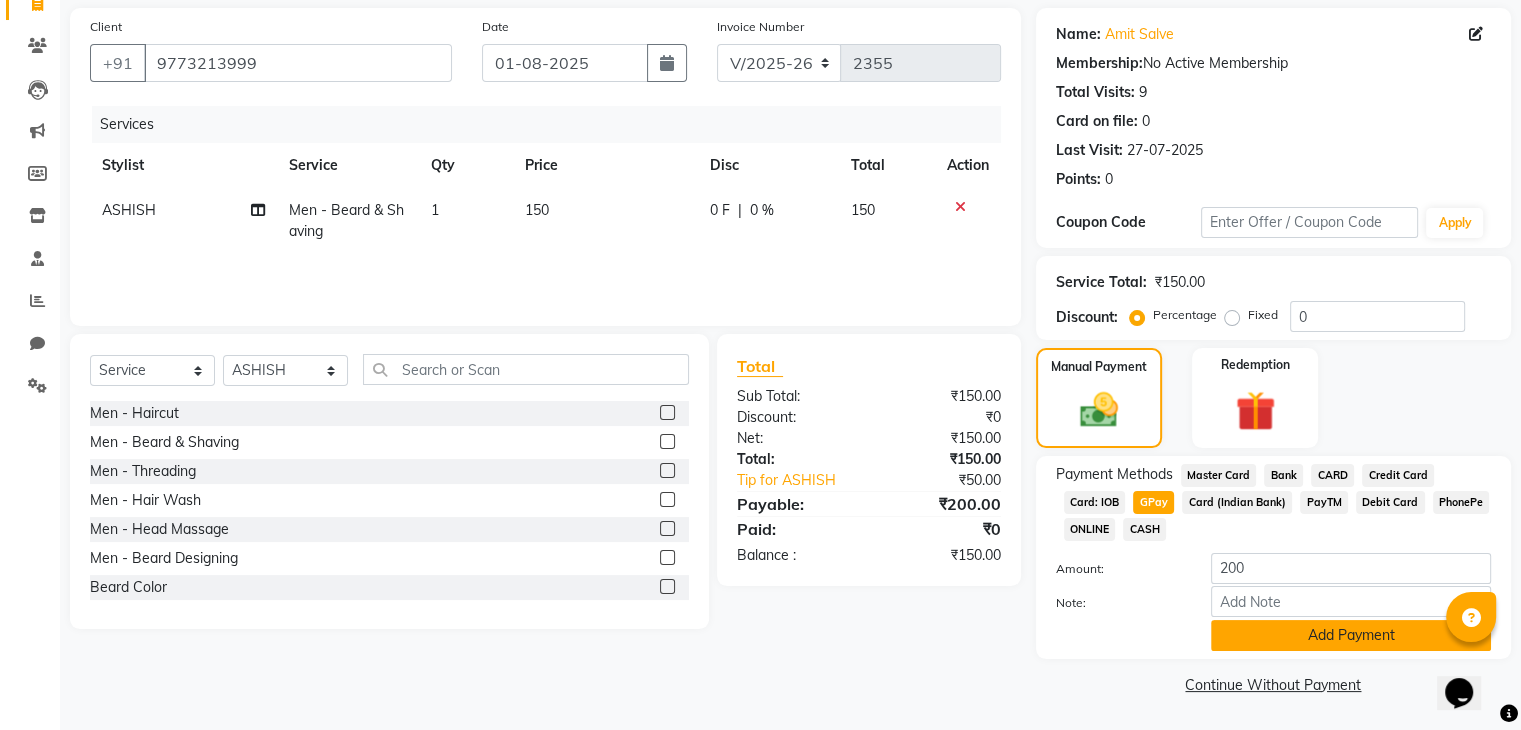click on "Add Payment" 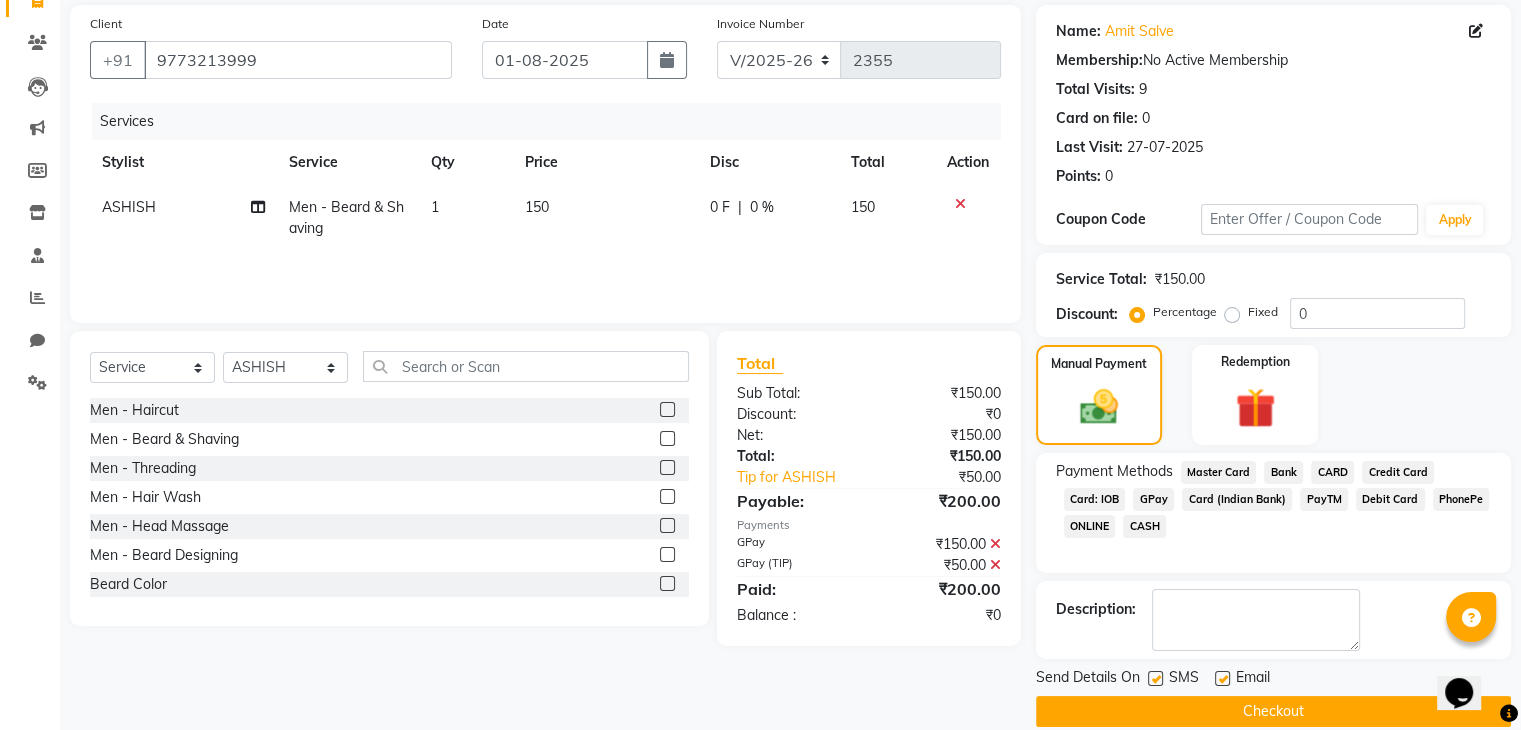click on "Checkout" 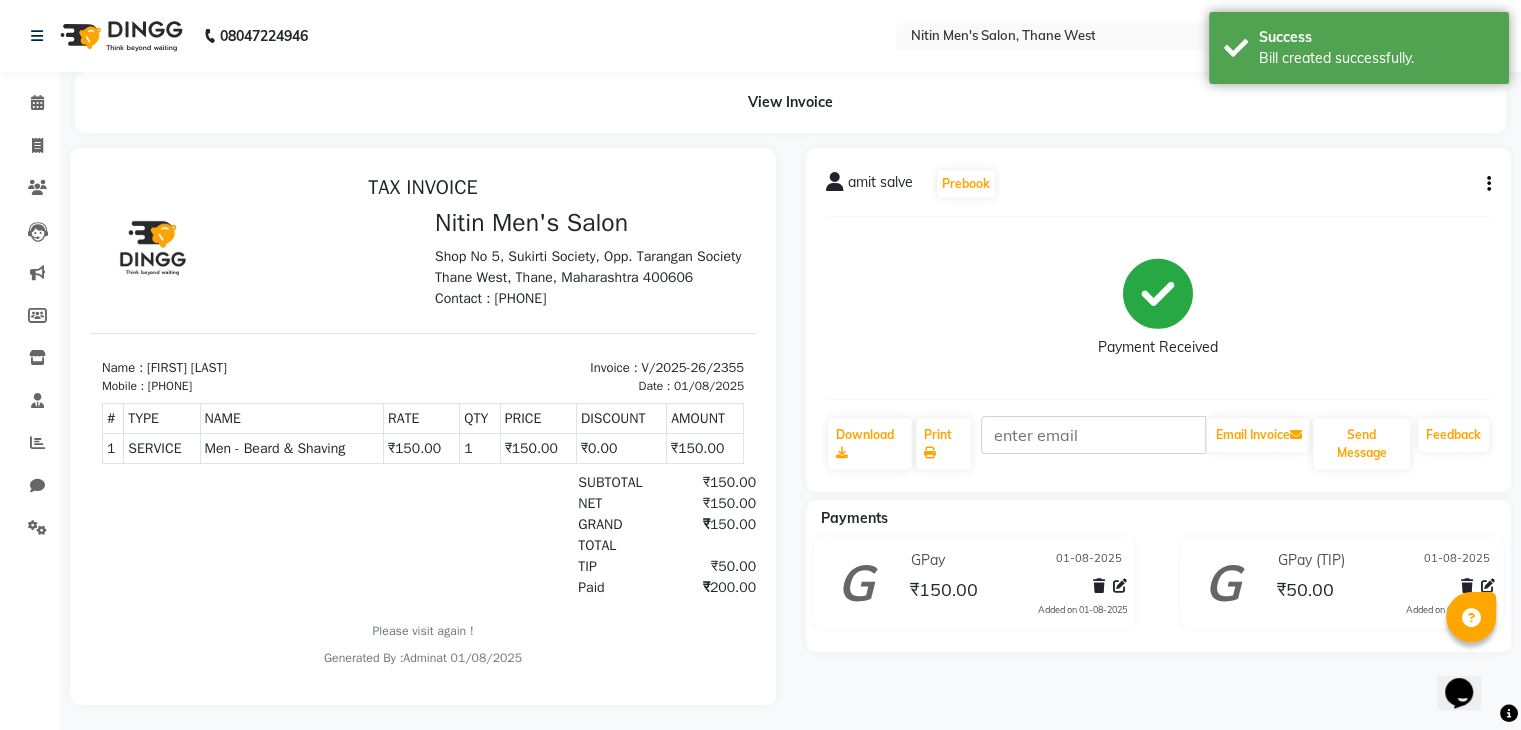 scroll, scrollTop: 0, scrollLeft: 0, axis: both 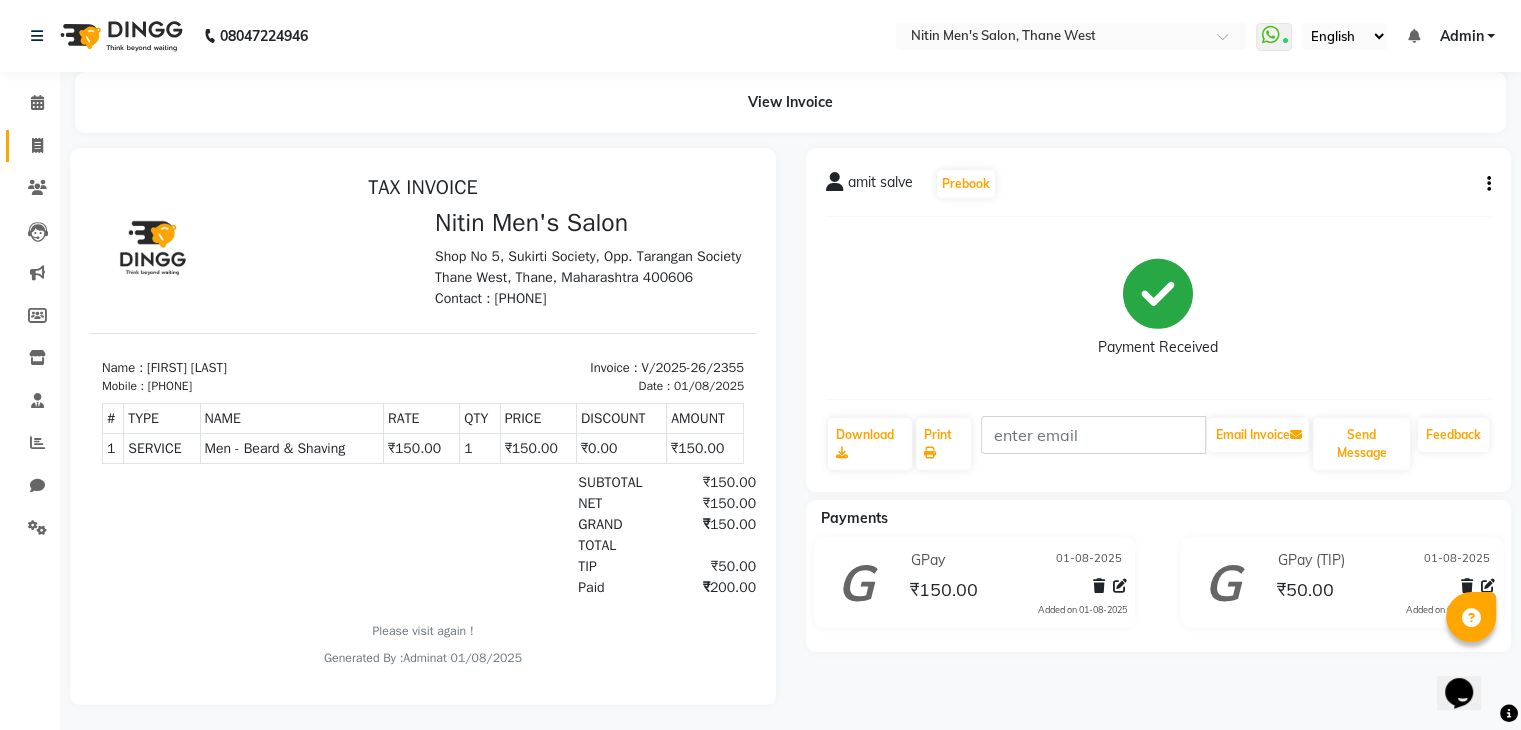 click on "Invoice" 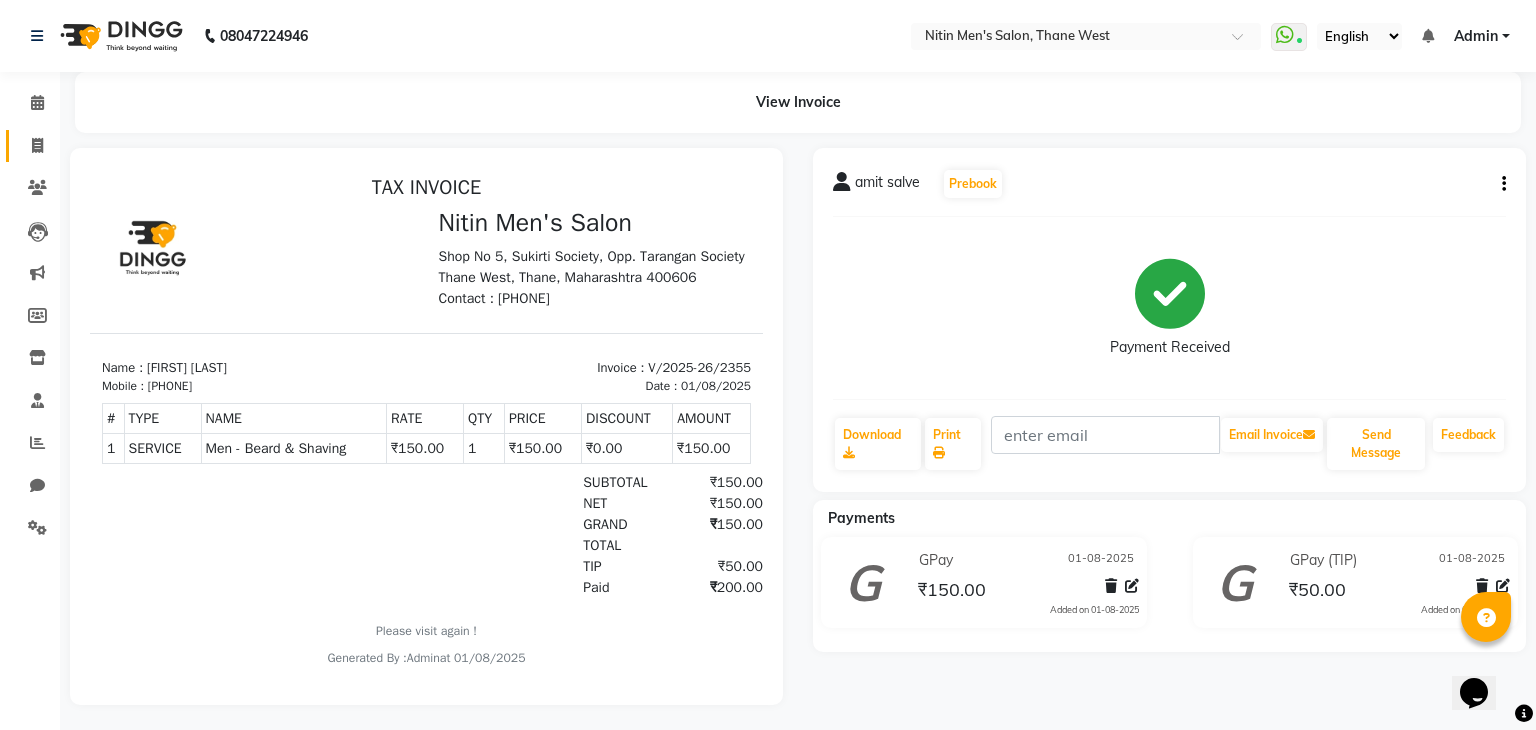 select on "7981" 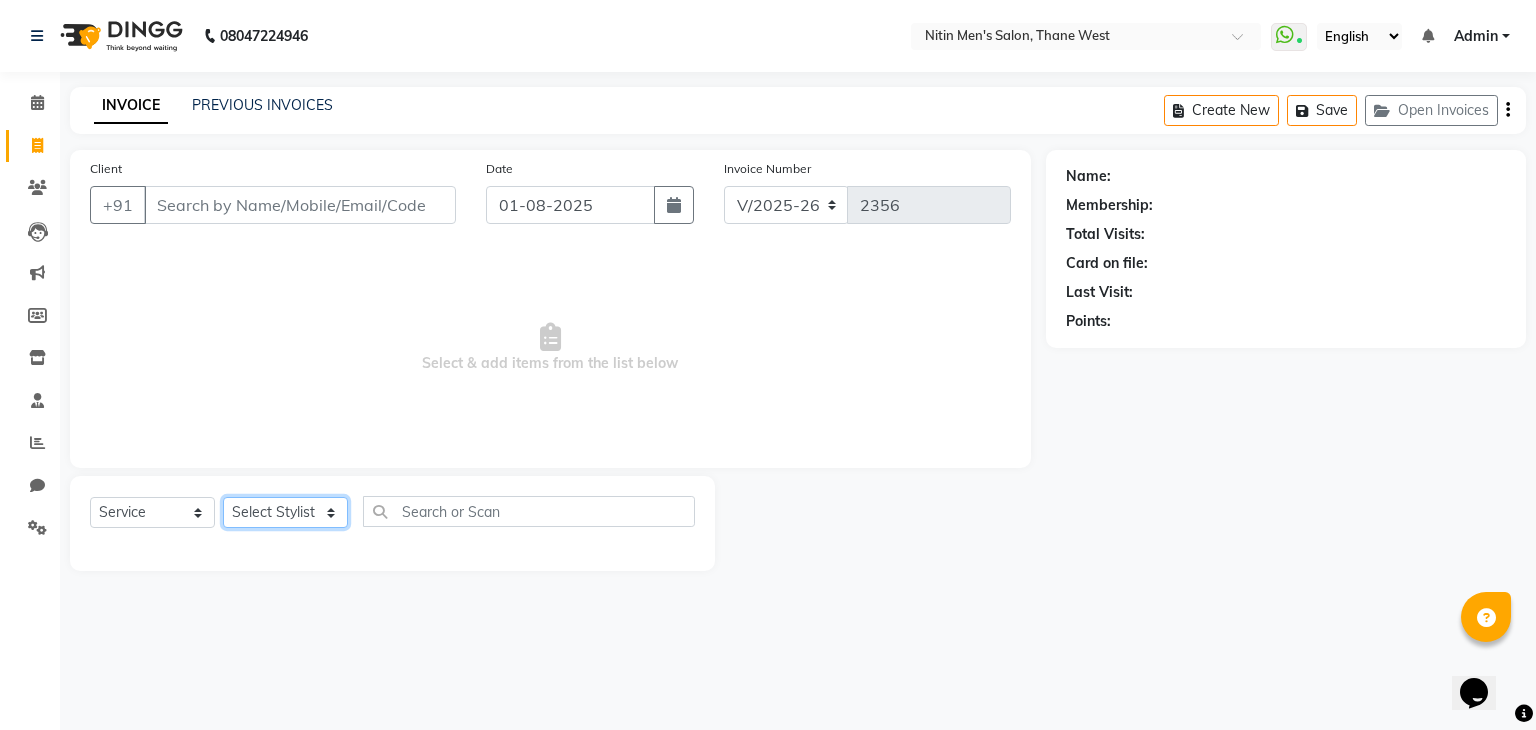 click on "Select Stylist ALAM ASHISH DEEPA HASIB JITU MEENAKSHI NITIN SIR PRAJAKTA Rupa SANDEEP SHAHIM YASEEN" 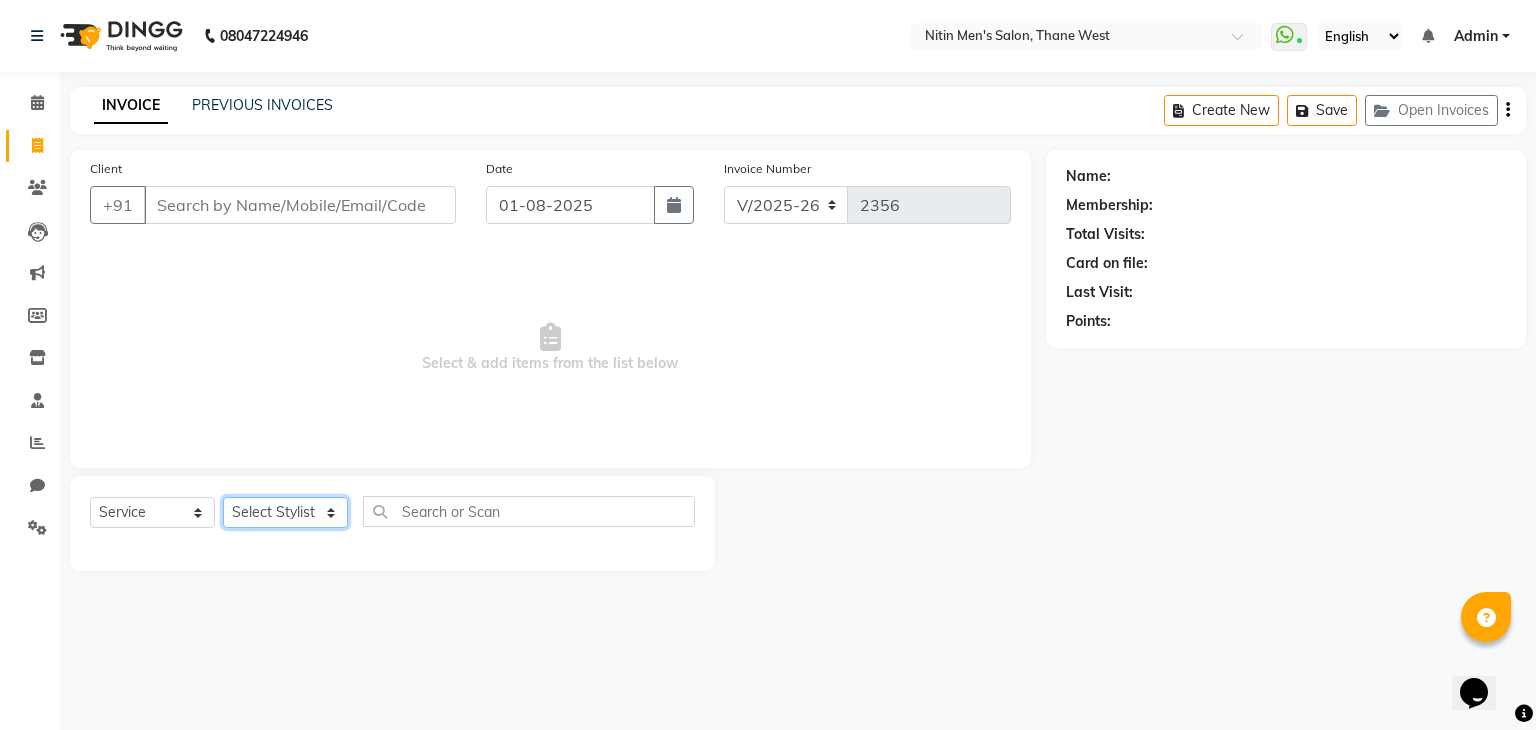 select on "75699" 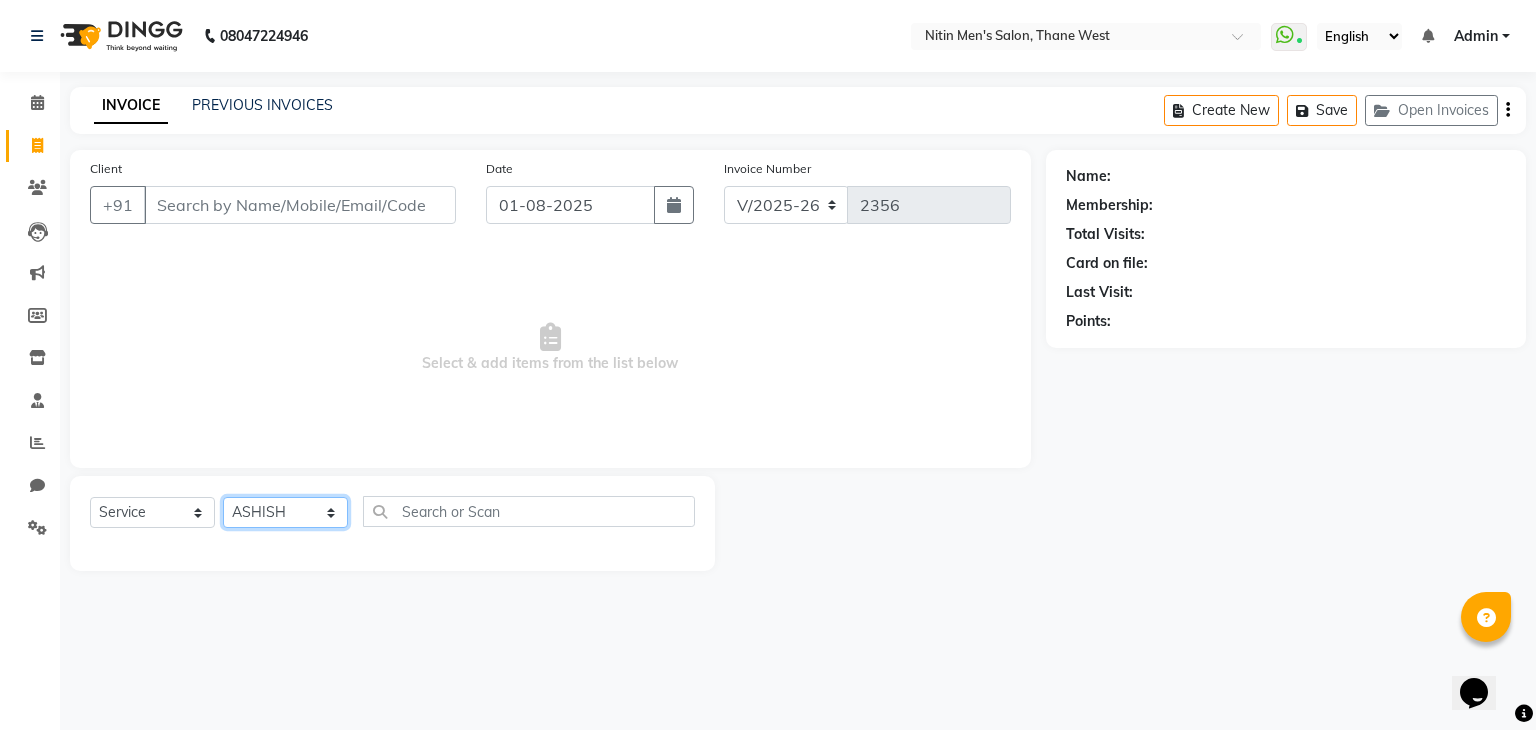 click on "Select Stylist ALAM ASHISH DEEPA HASIB JITU MEENAKSHI NITIN SIR PRAJAKTA Rupa SANDEEP SHAHIM YASEEN" 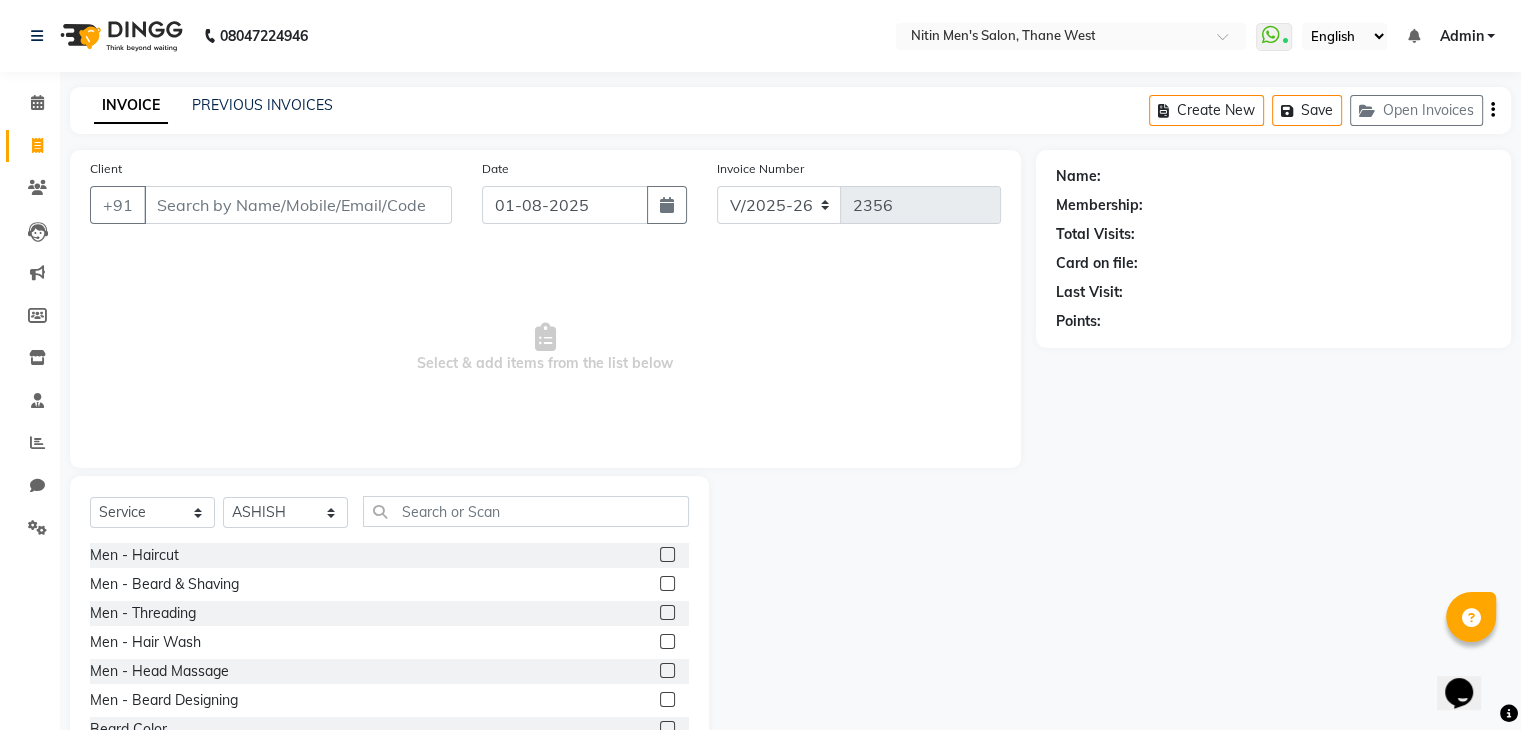 click 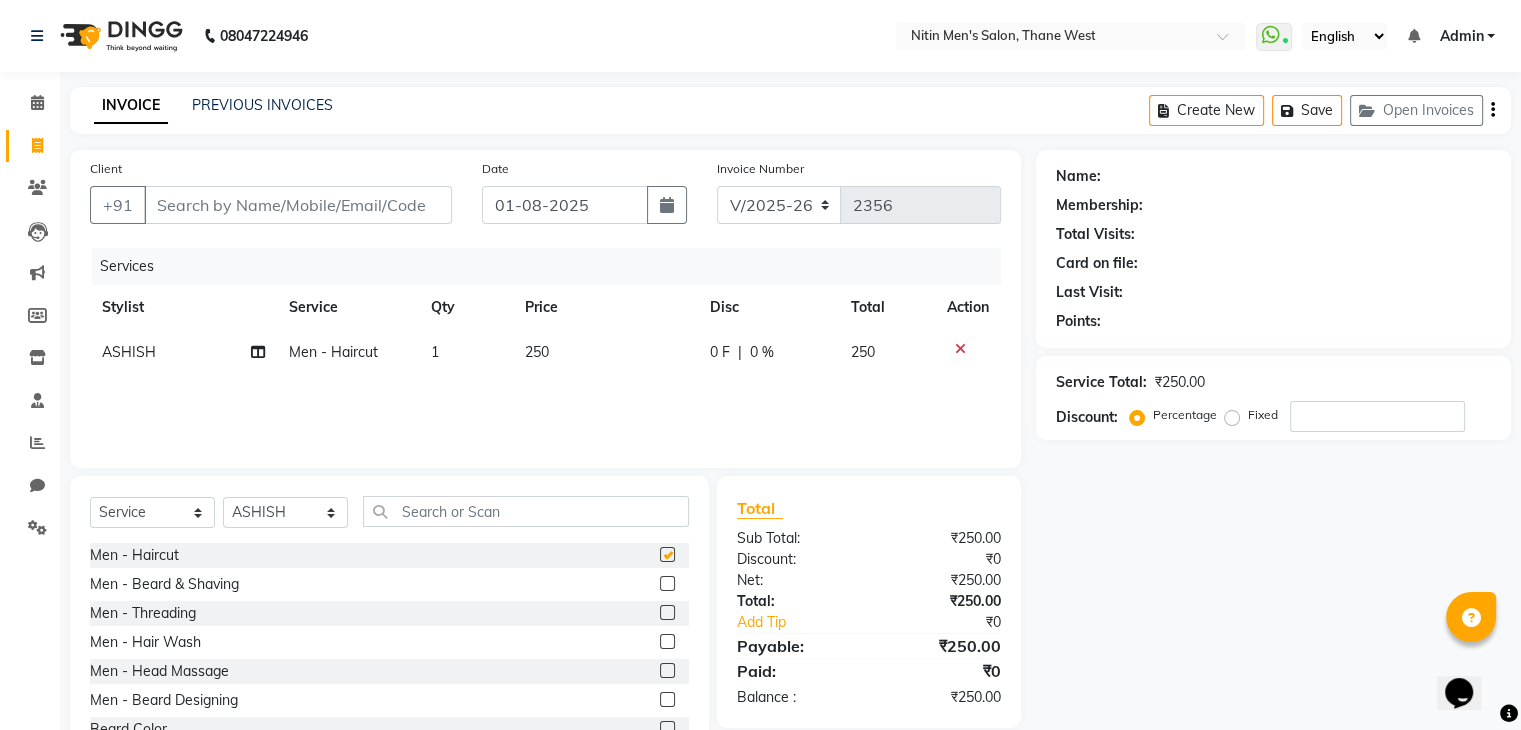 checkbox on "false" 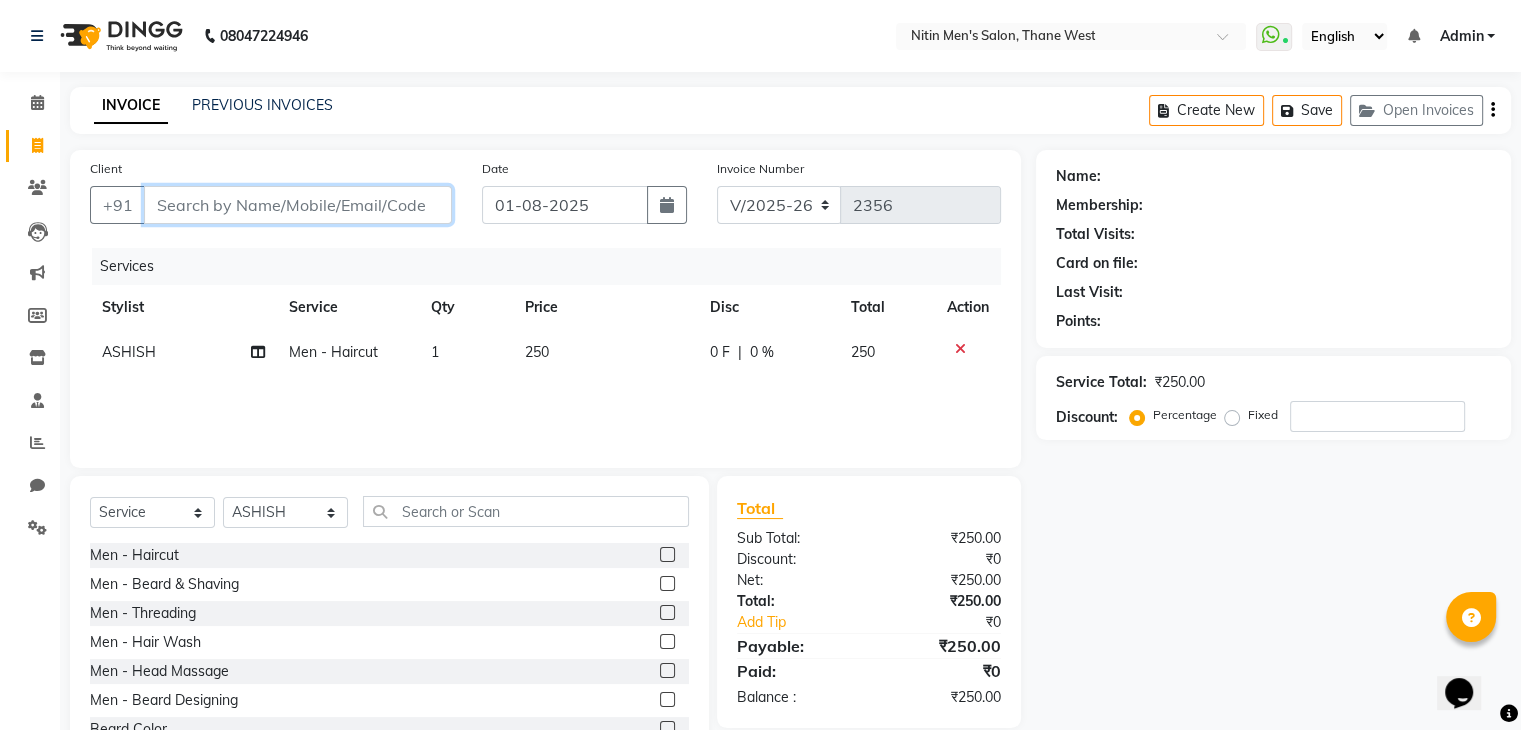 click on "Client" at bounding box center [298, 205] 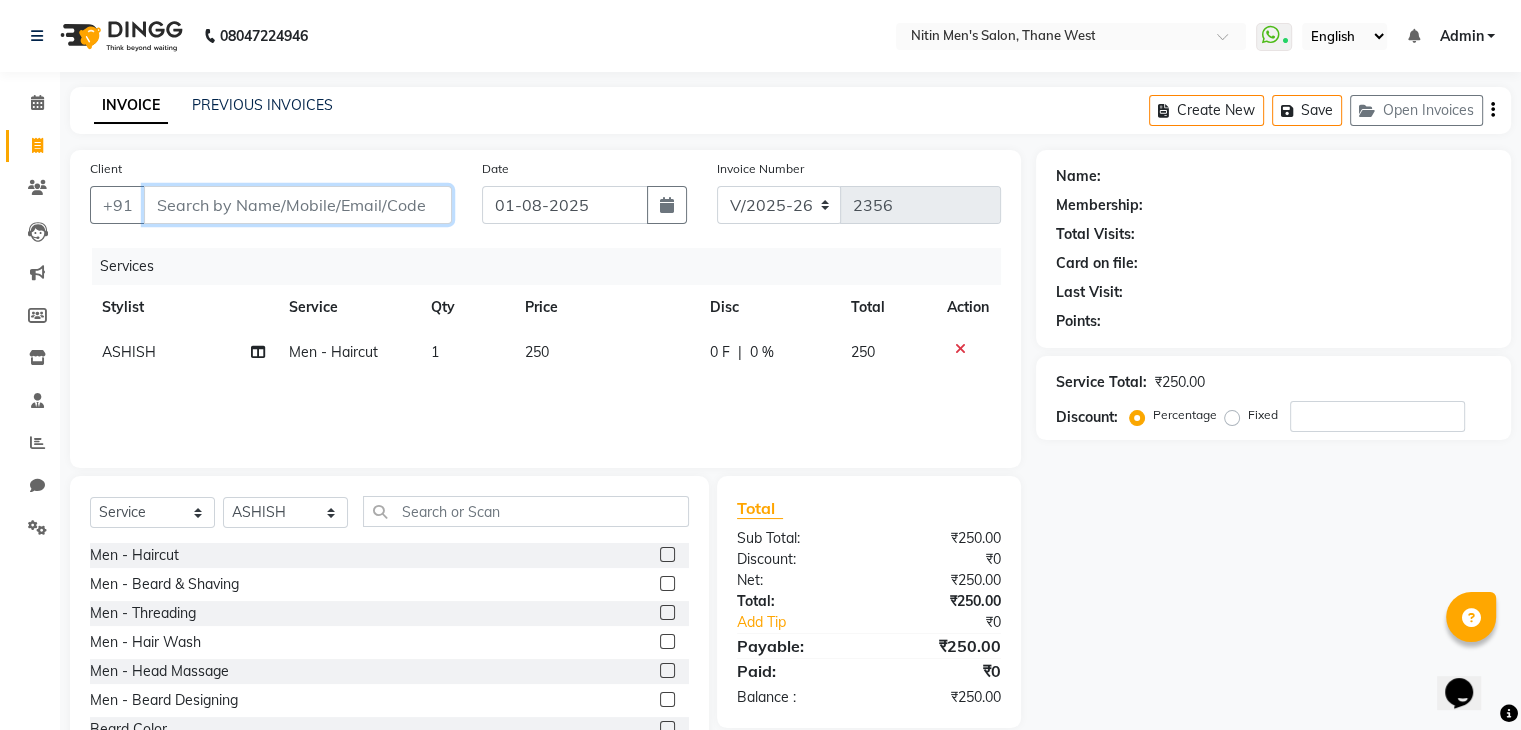 type on "9" 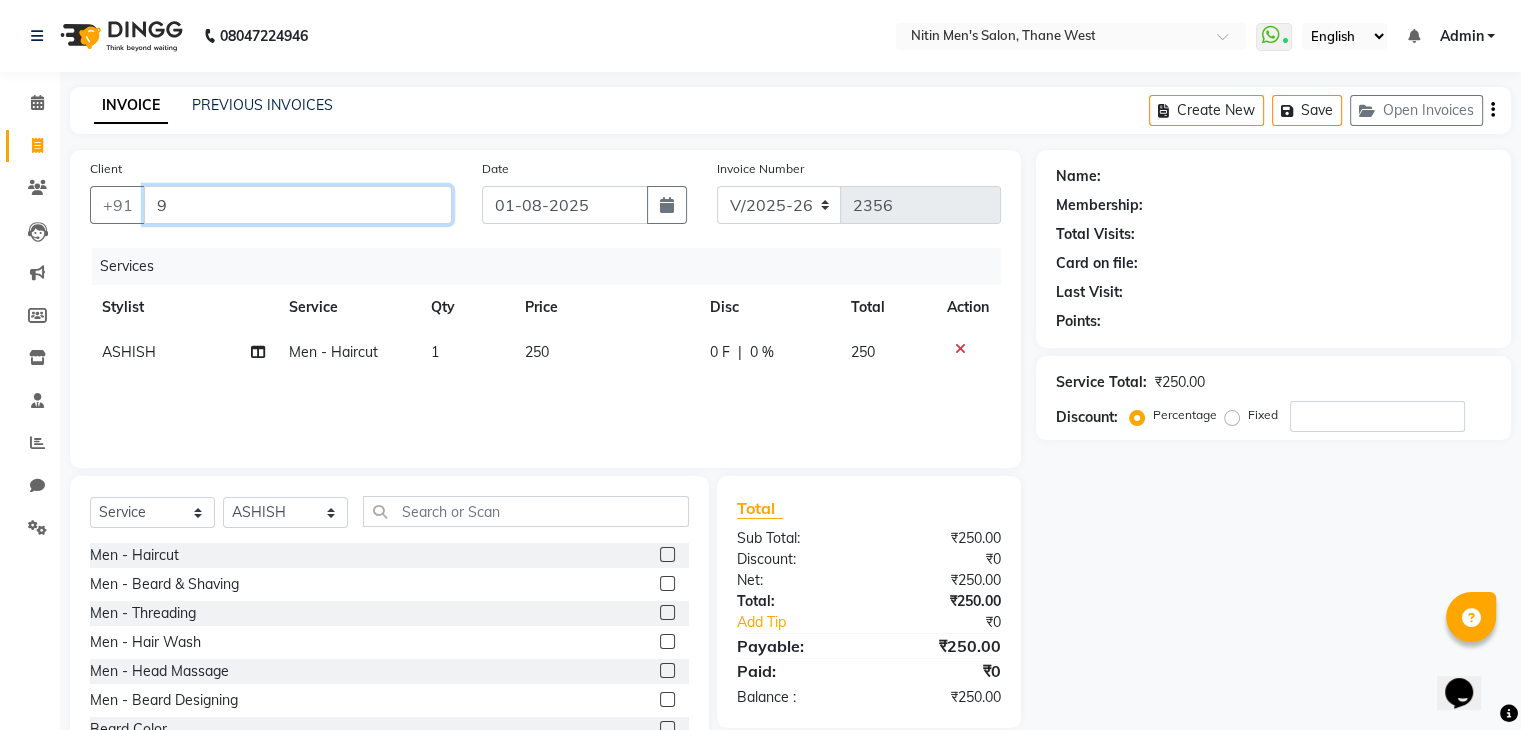 type on "0" 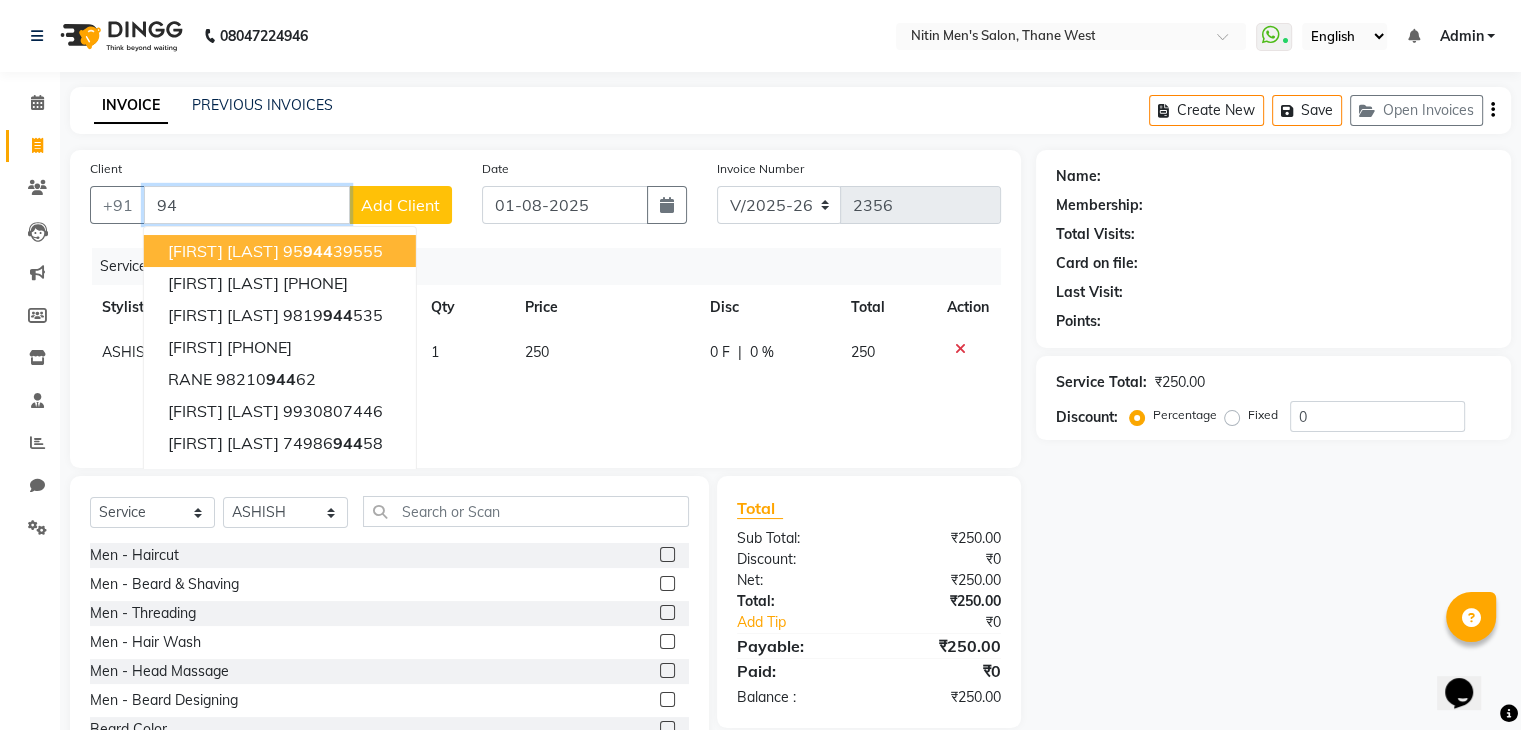 type on "9" 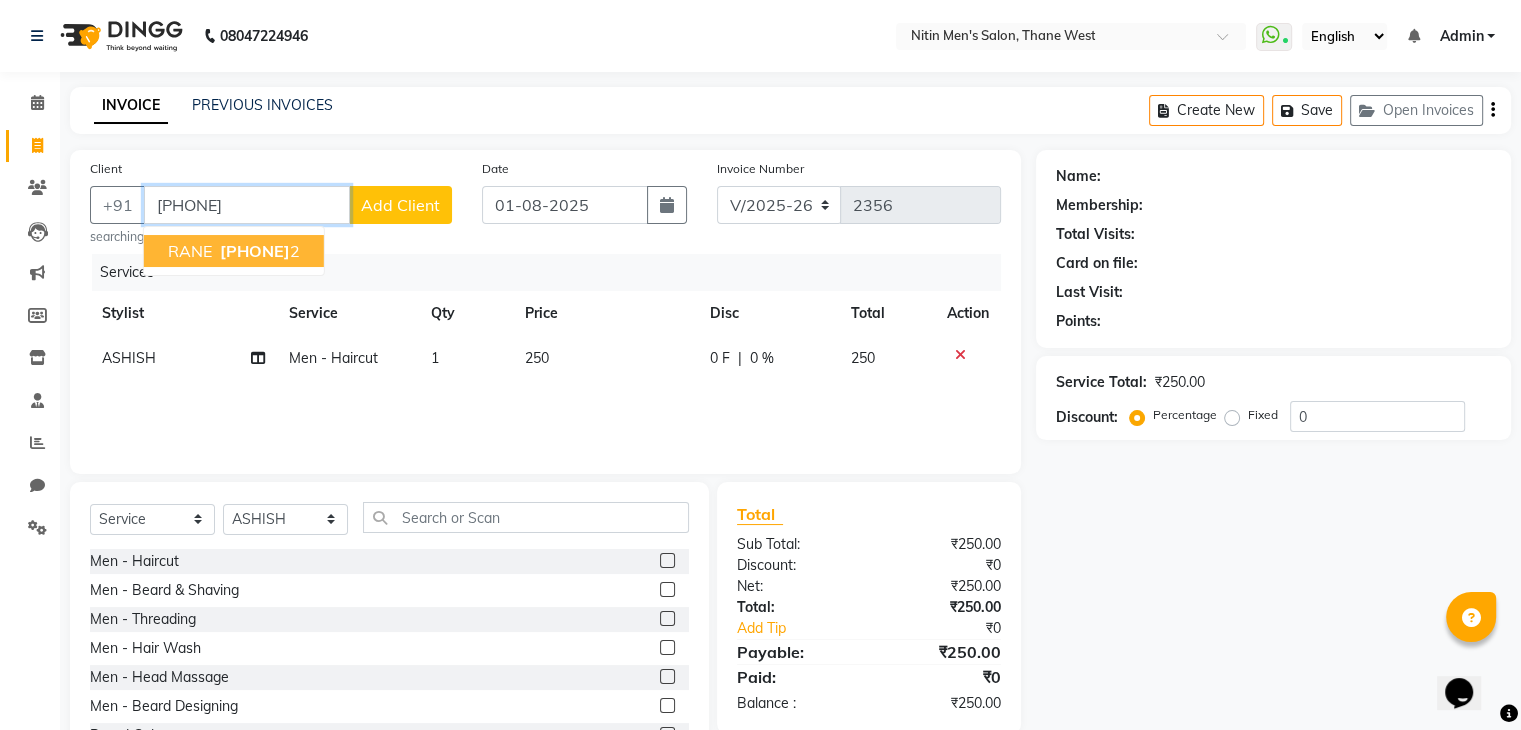 type on "[PHONE]" 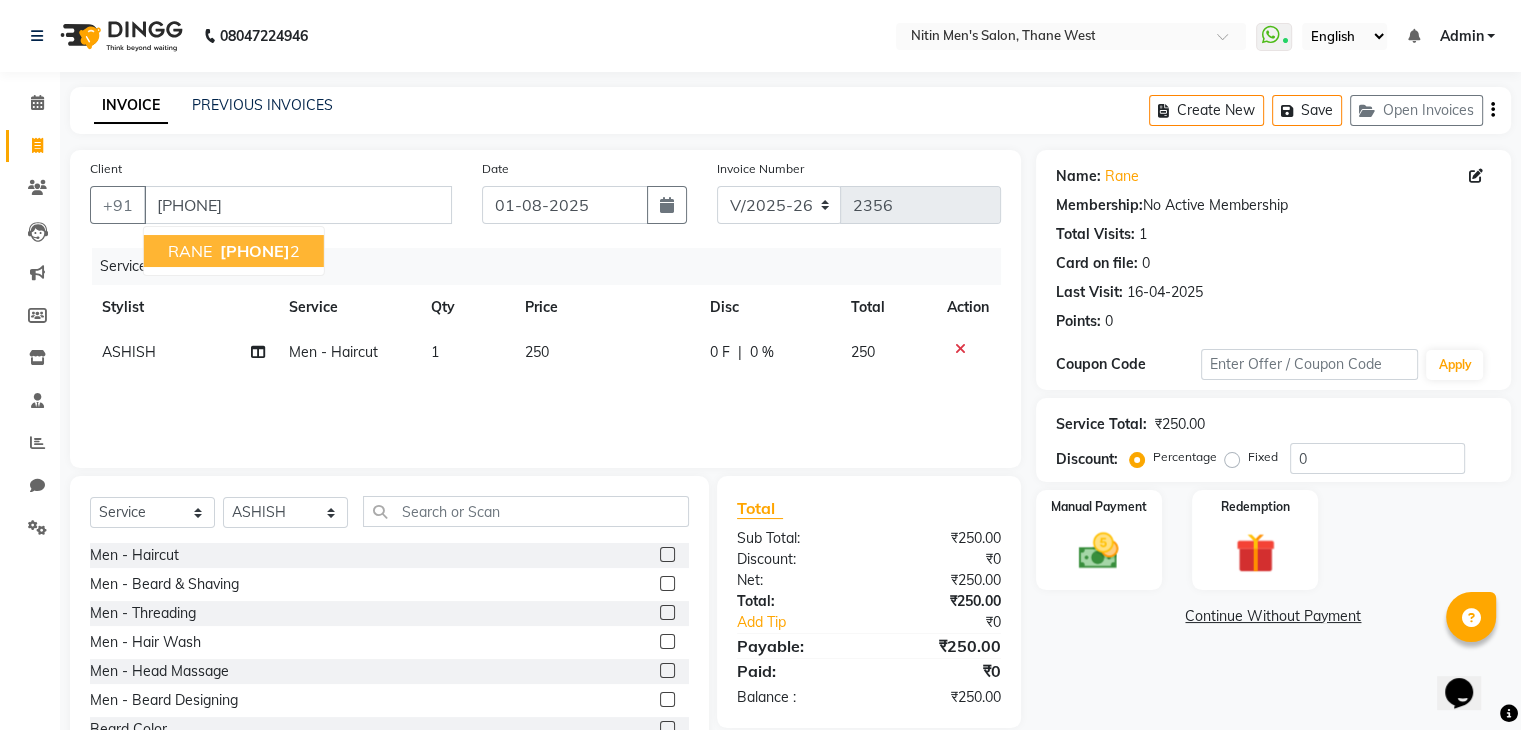 click on "[PHONE]" at bounding box center (255, 251) 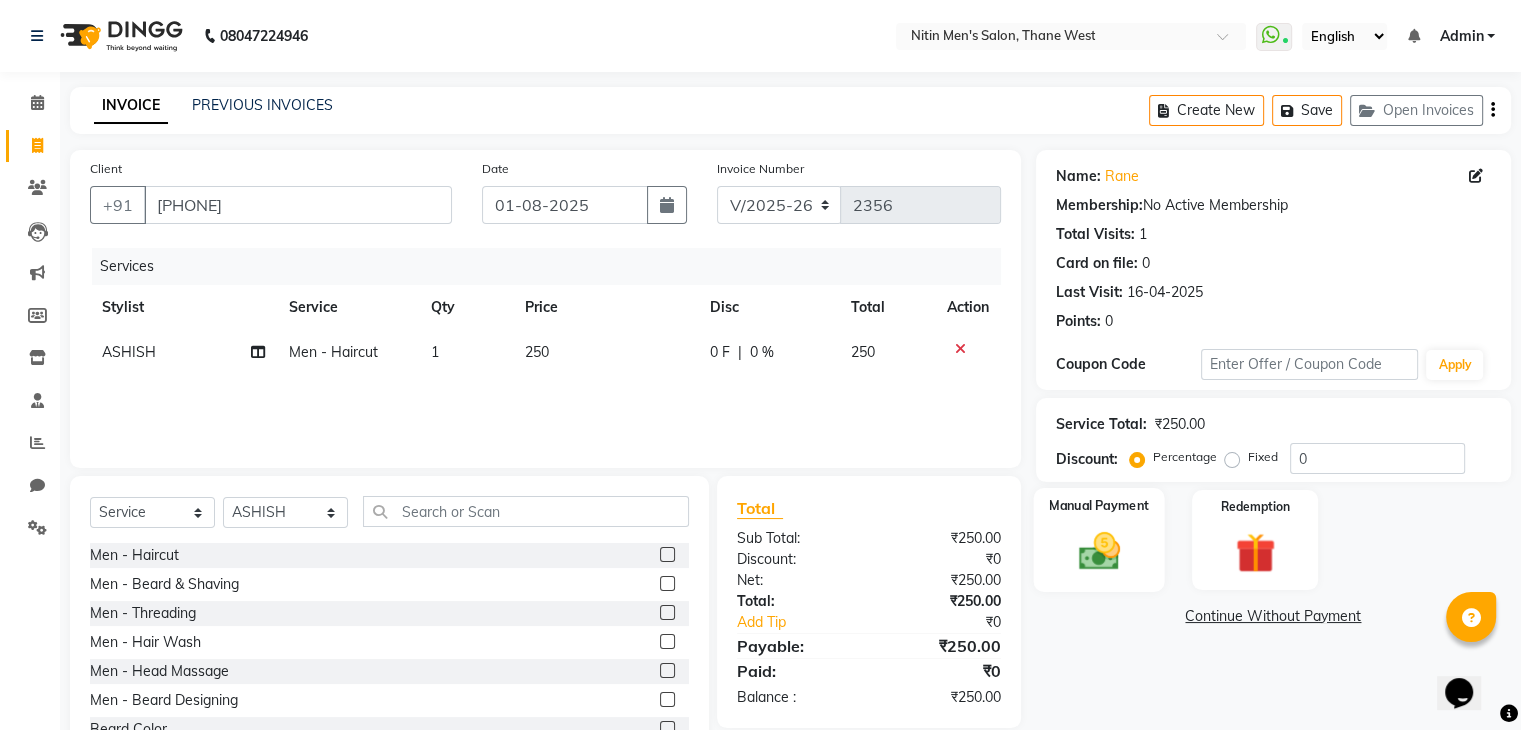 click 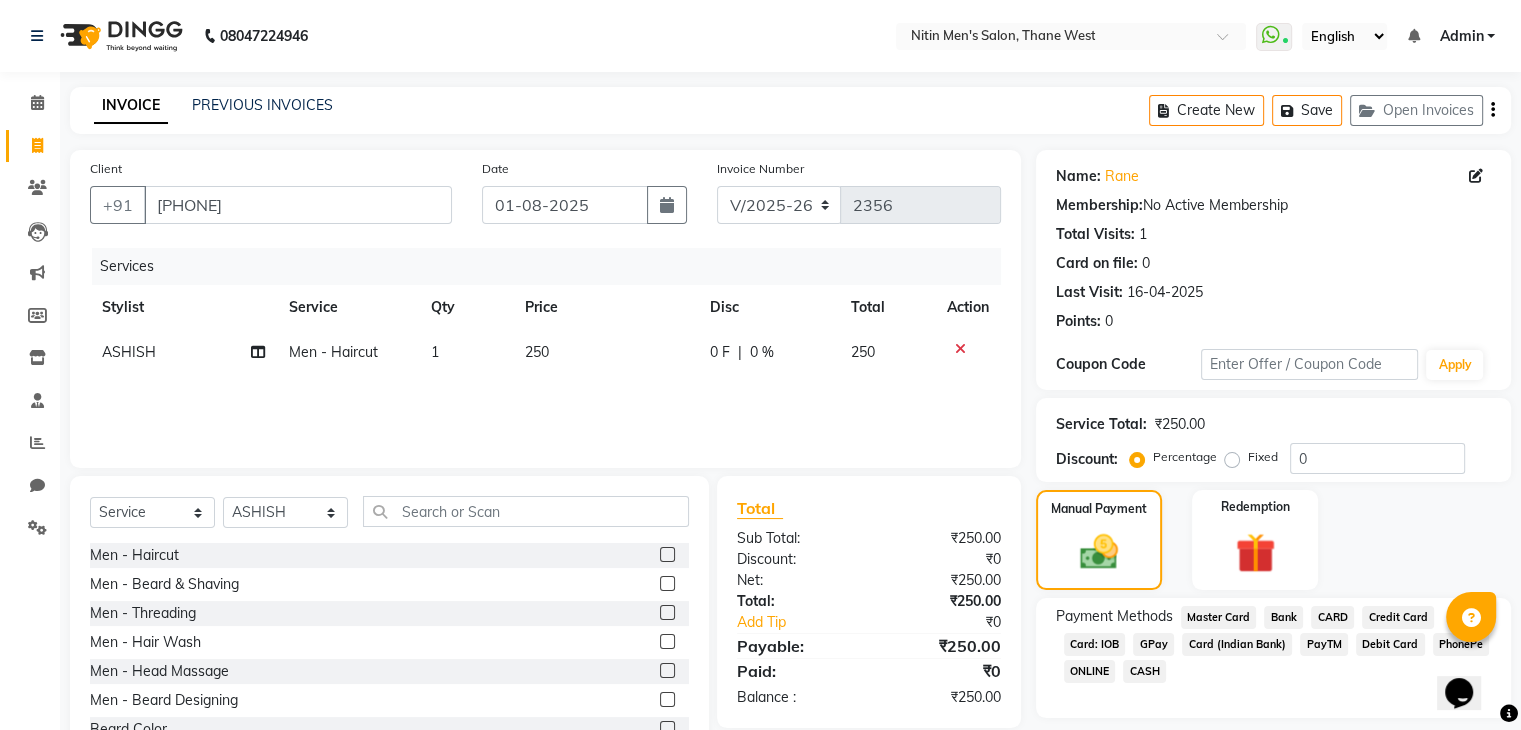 click on "CASH" 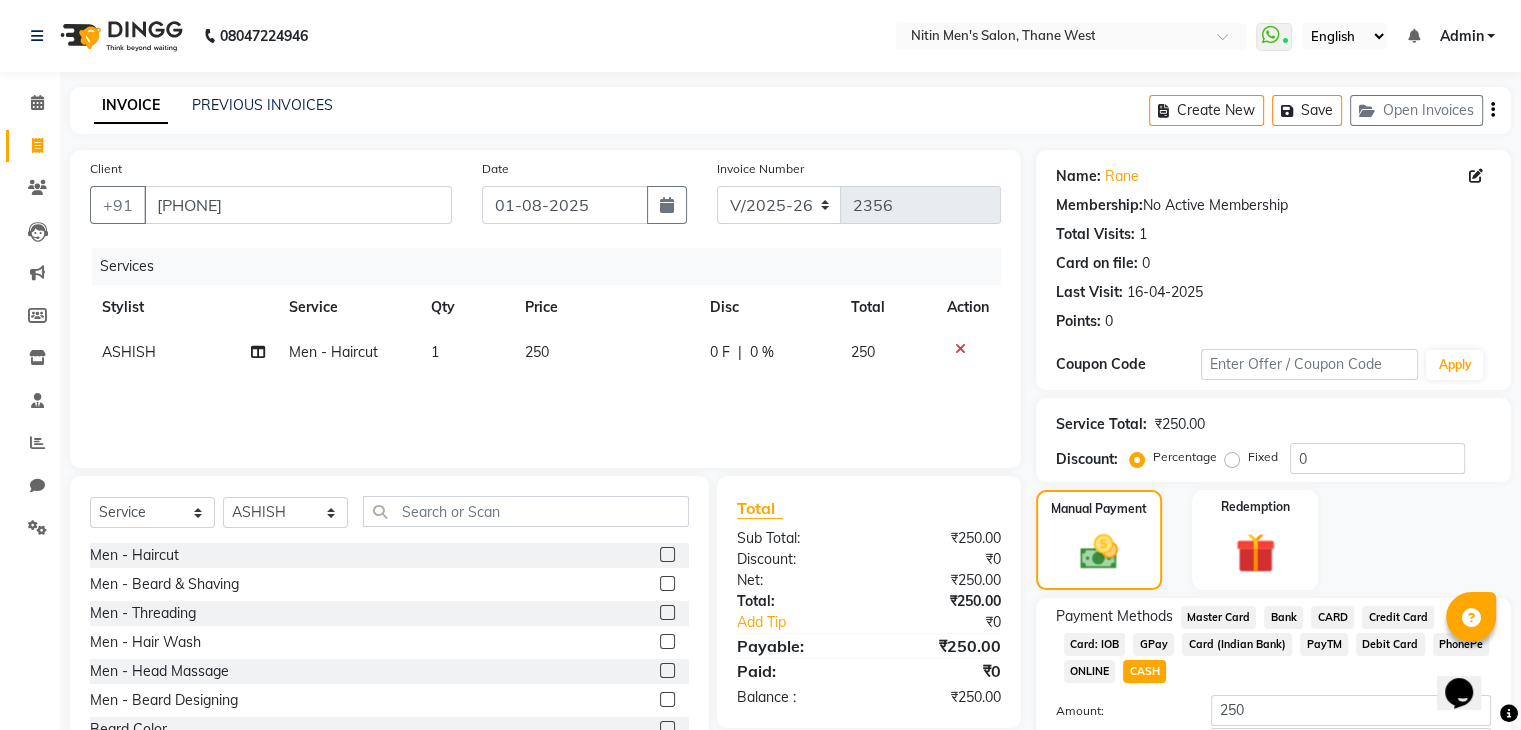 scroll, scrollTop: 145, scrollLeft: 0, axis: vertical 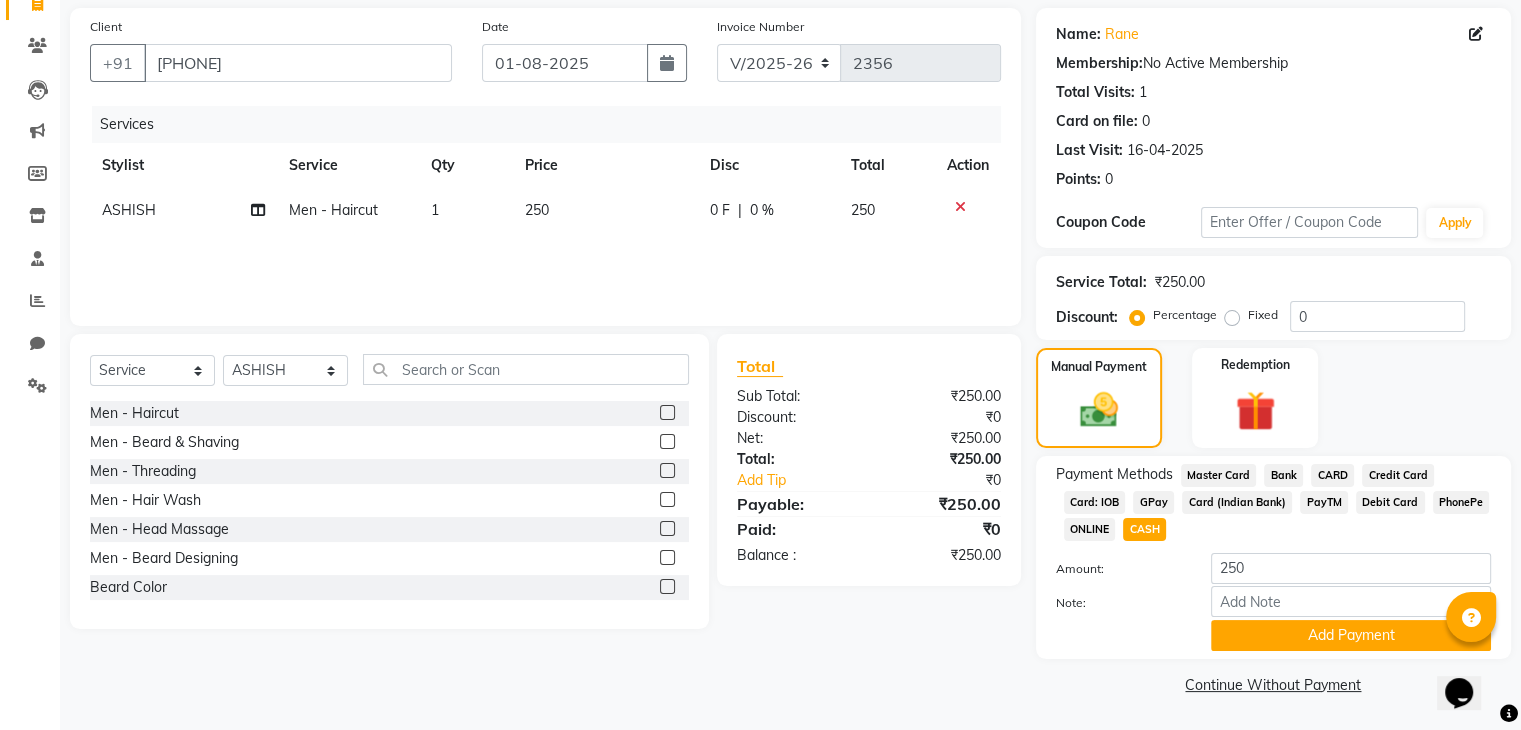 drag, startPoint x: 1256, startPoint y: 627, endPoint x: 1208, endPoint y: 701, distance: 88.20431 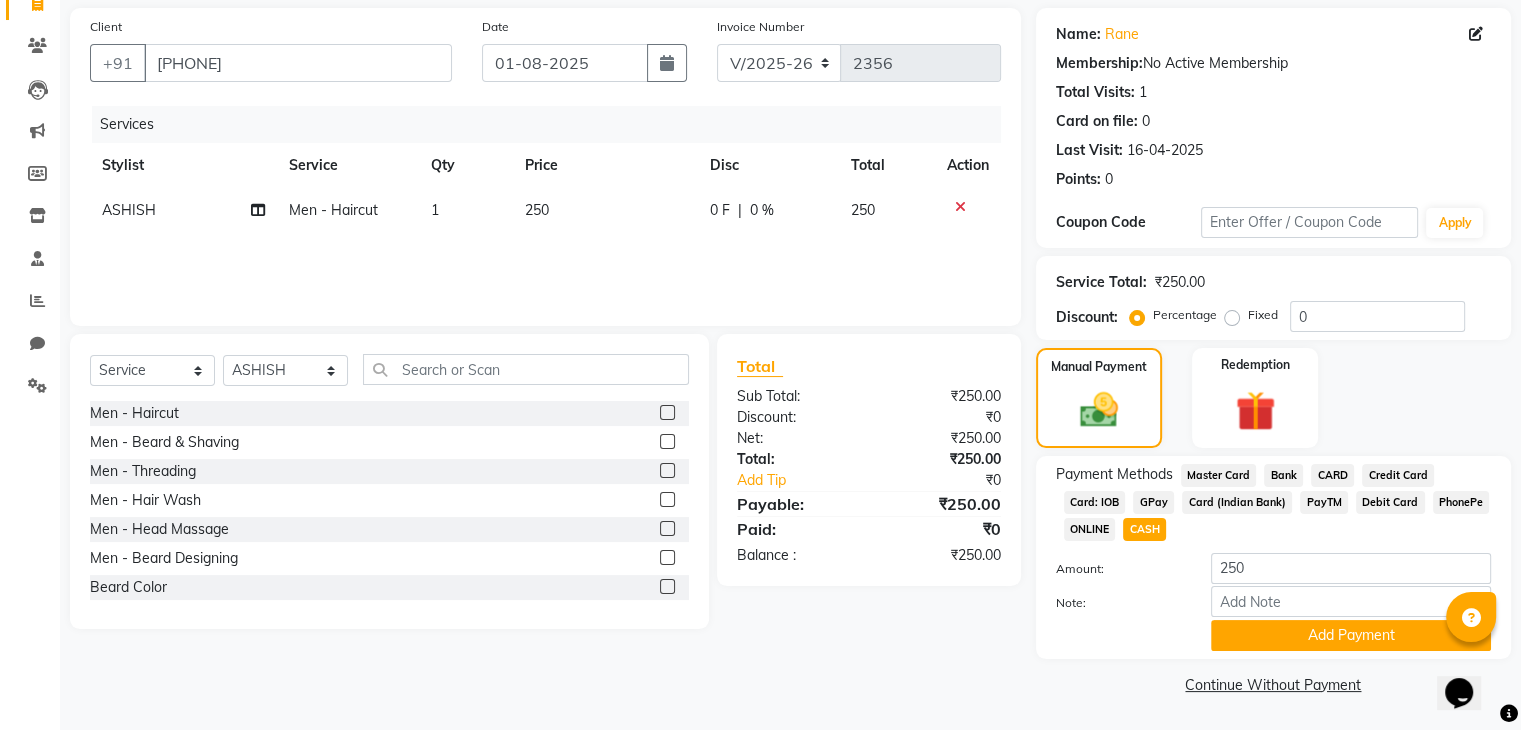 click on "Client +[PHONE] Date 01-08-2025 Invoice Number V/2025 V/2025-26 2356 Services Stylist Service Qty Price Disc Total Action [NAME] Men - Haircut 1 250 0 F | 0 % 250 Select Service Product Membership Package Voucher Prepaid Gift Card Select Stylist [NAME] [NAME] [NAME] [NAME] [NAME] [NAME] [NAME] [NAME] [NAME] [NAME] [NAME] Men - Haircut Men - Beard & Shaving Men - Threading Men - Hair Wash Men - Head Massage Men - Beard Designing Beard Color foot massage Men - Haircut ( [NAME] ) said color Mustache face wash hair set Nail Cut Dandruff Treatment side color HAIR IRONING FACE MSG side cut Female Hair Cut BRAZILIAN WAX FEMALE HAIR WASH FEMALE BLOW DRY CHEEKS THREADING EAR THREADING FACE SCRUB SPA & MORE - Hair Spa SPA & MORE - Olaplex SPA & MORE - Moroccan Spa SPA & MORE - Tea Tree Spa SPA & MORE - Botox Spa SPA & MORE - Nash Argan Spa SPA & MORE - Nash Filler COLOR - Touch-up COLOR - Majirel Total" 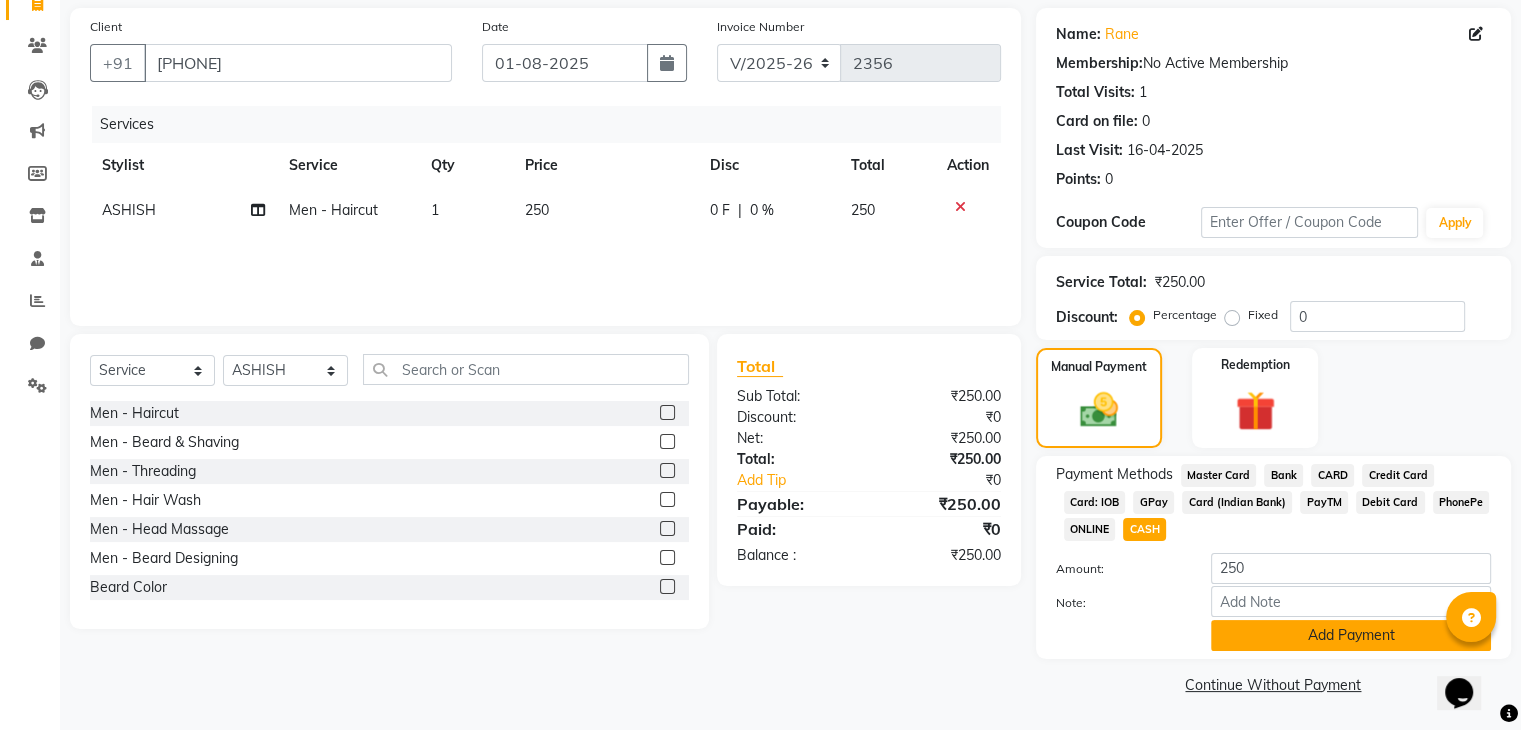 click on "Add Payment" 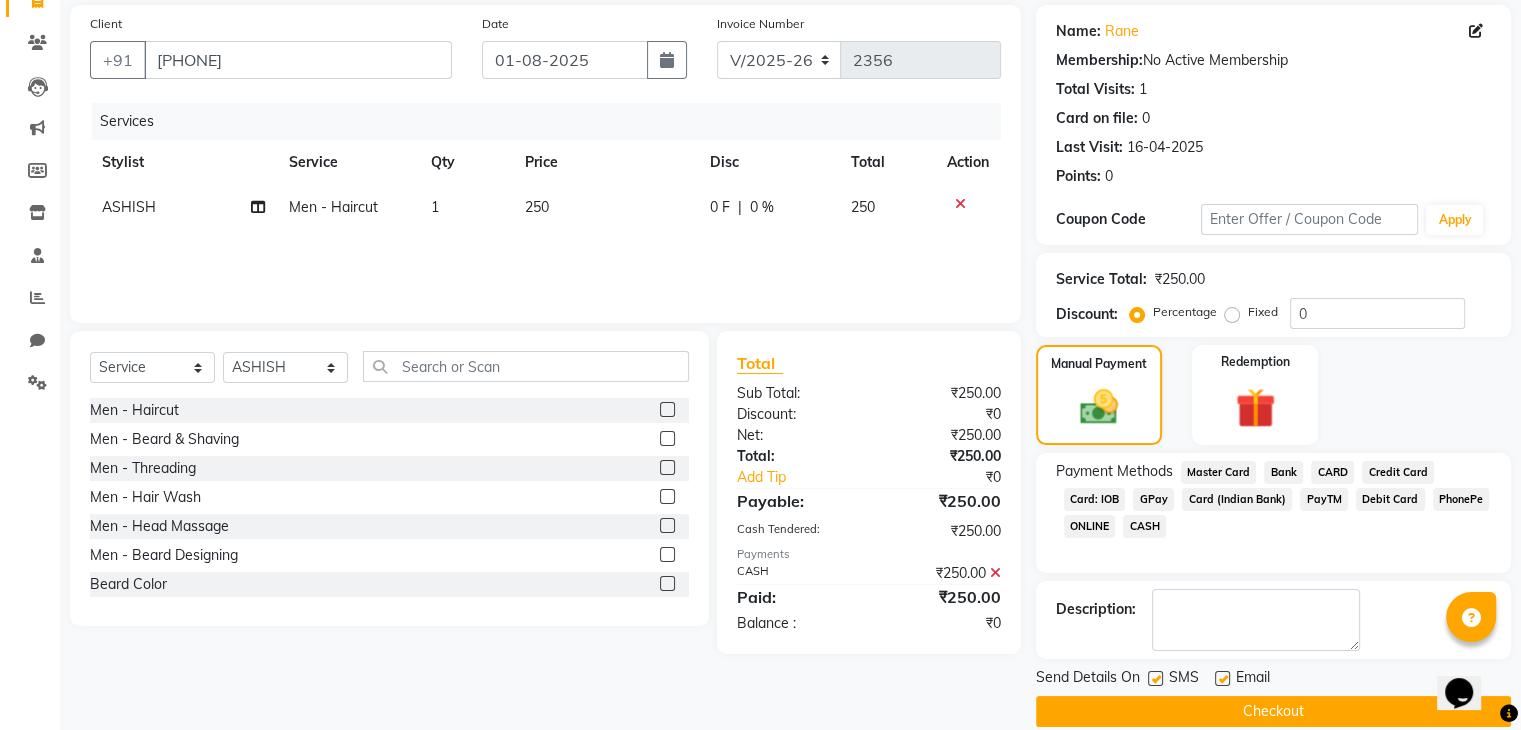 scroll, scrollTop: 171, scrollLeft: 0, axis: vertical 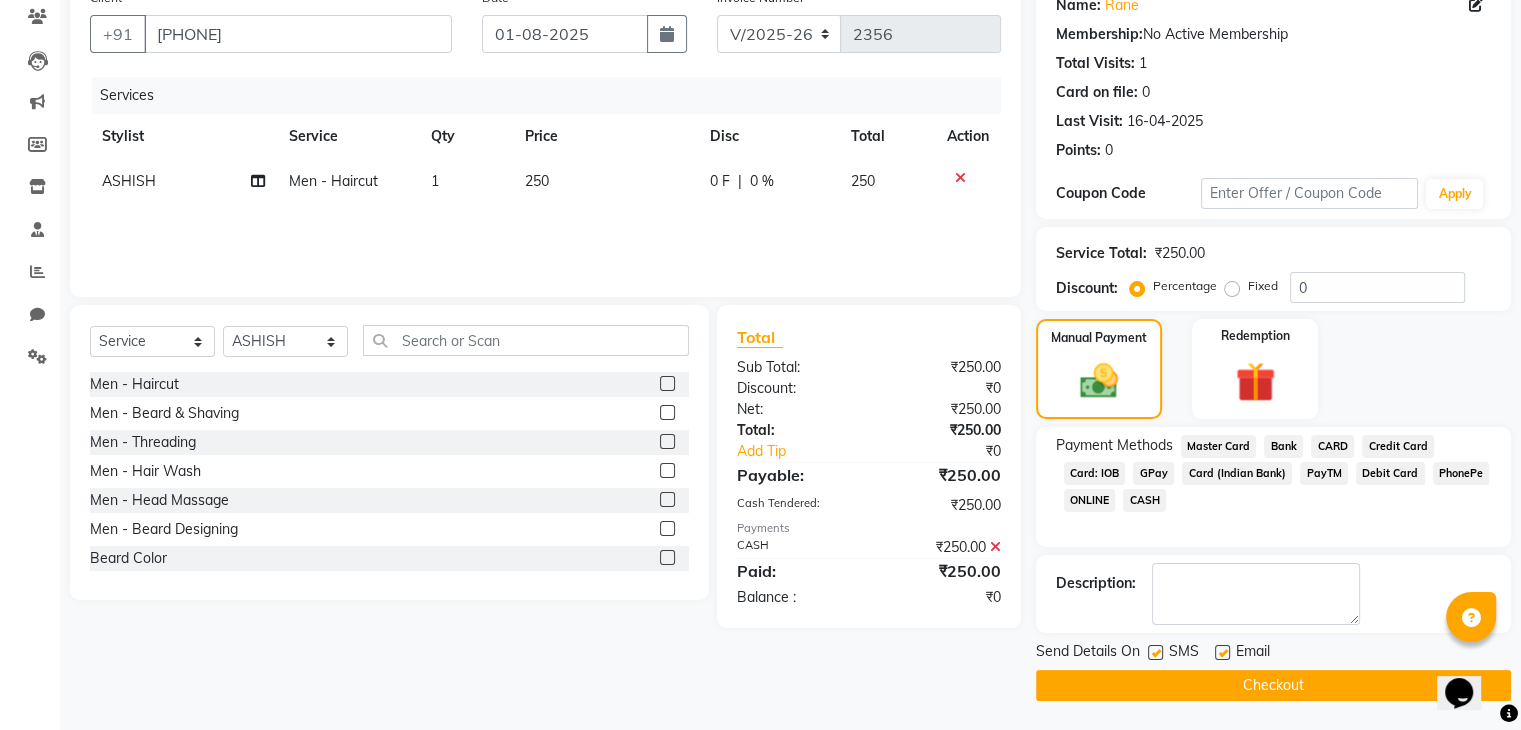 click on "Checkout" 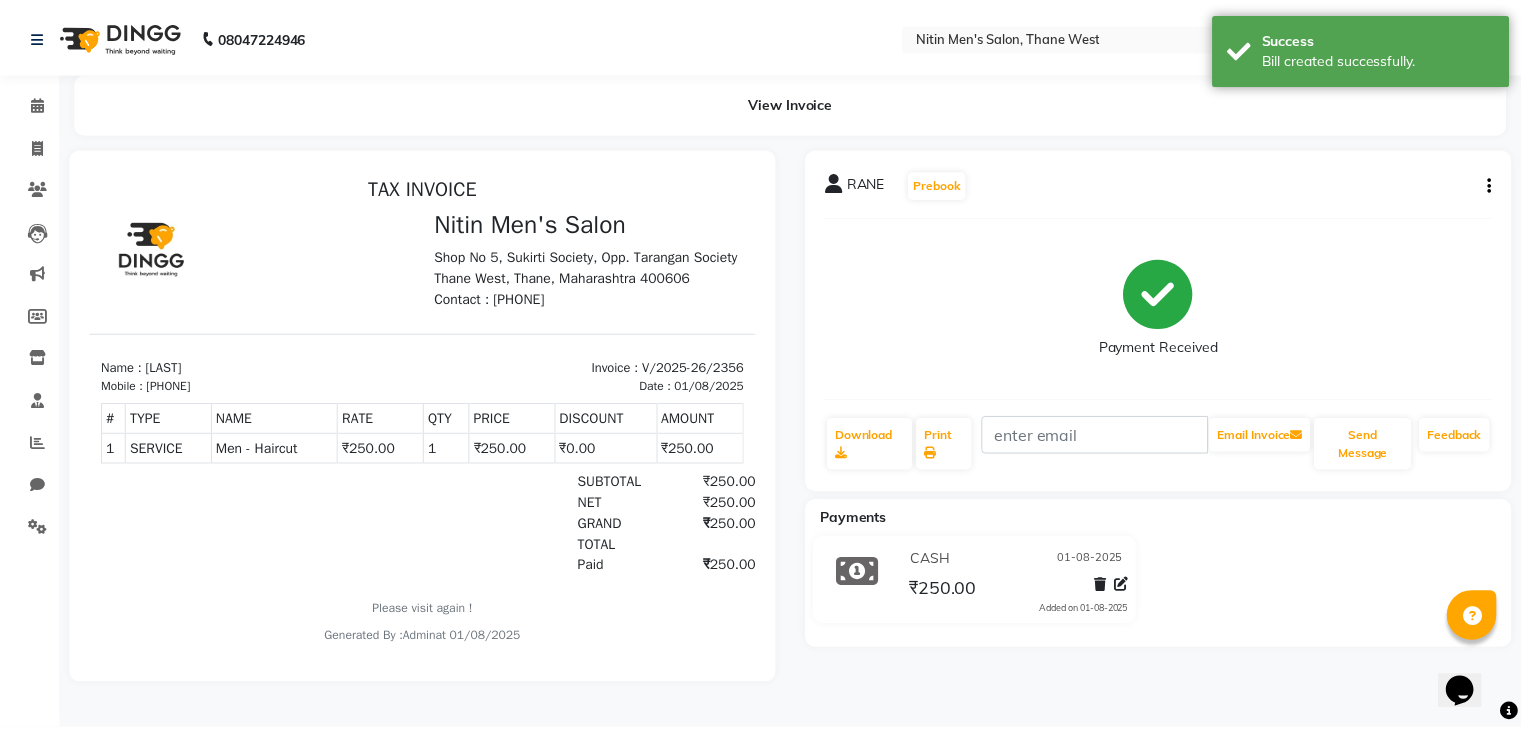 scroll, scrollTop: 0, scrollLeft: 0, axis: both 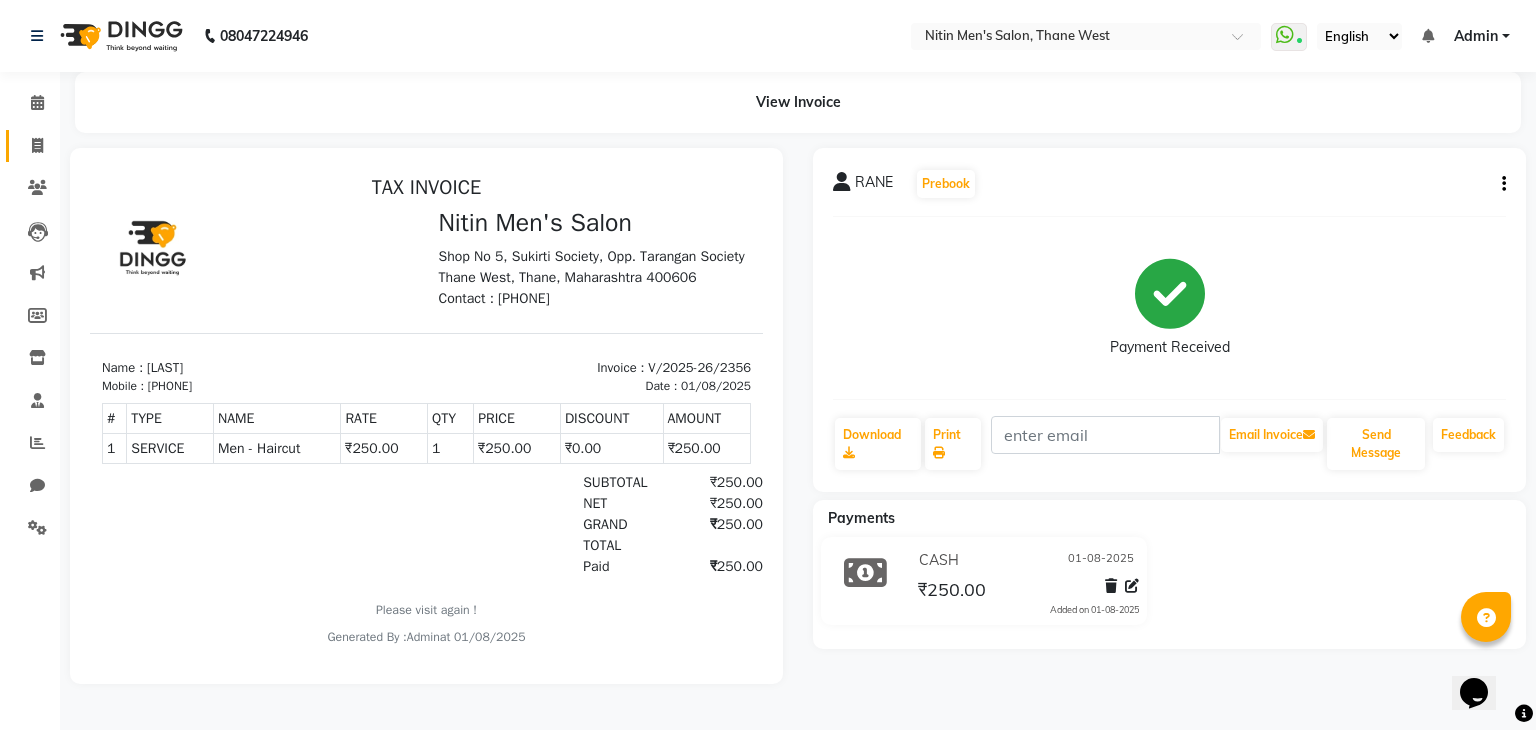 click on "Invoice" 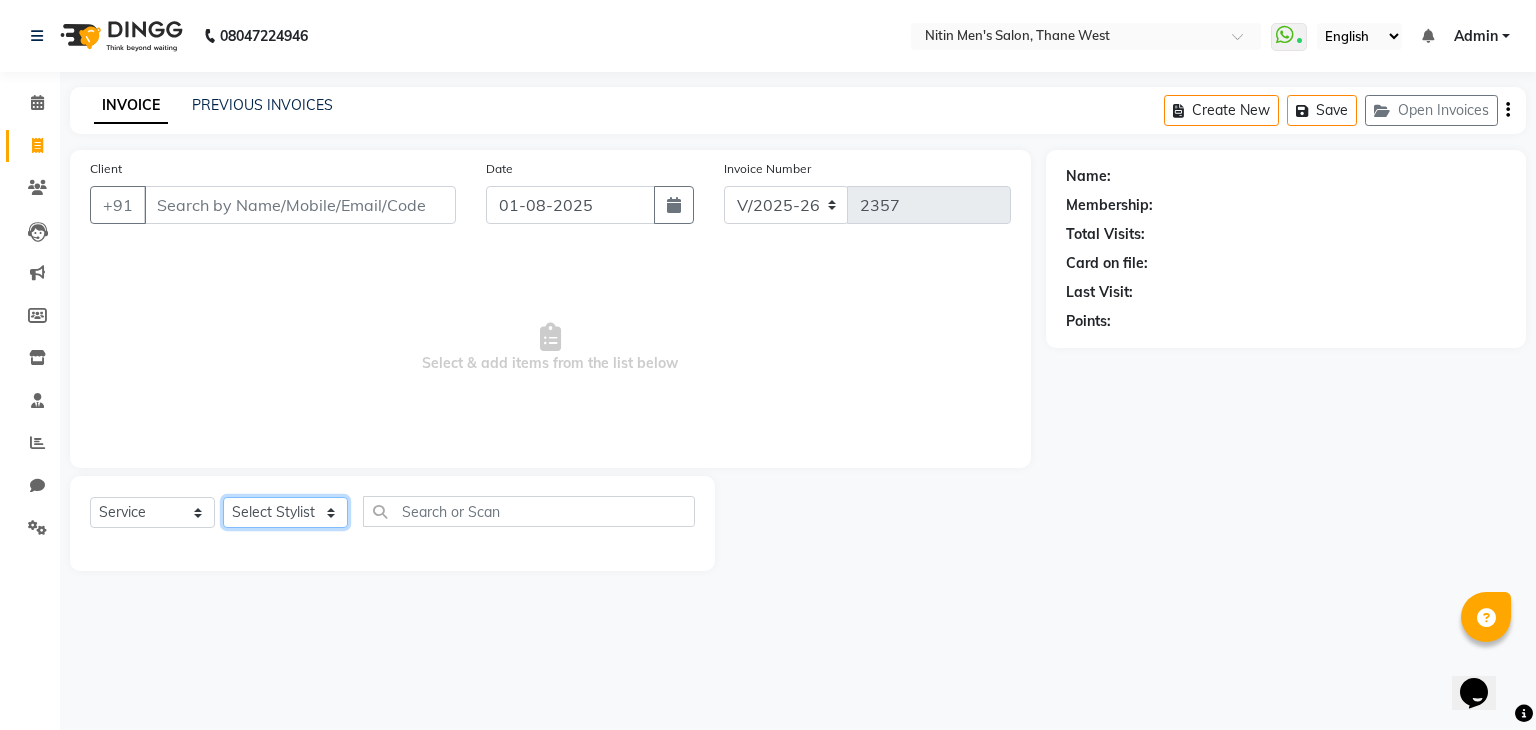 click on "Select Stylist ALAM ASHISH DEEPA HASIB JITU MEENAKSHI NITIN SIR PRAJAKTA Rupa SANDEEP SHAHIM YASEEN" 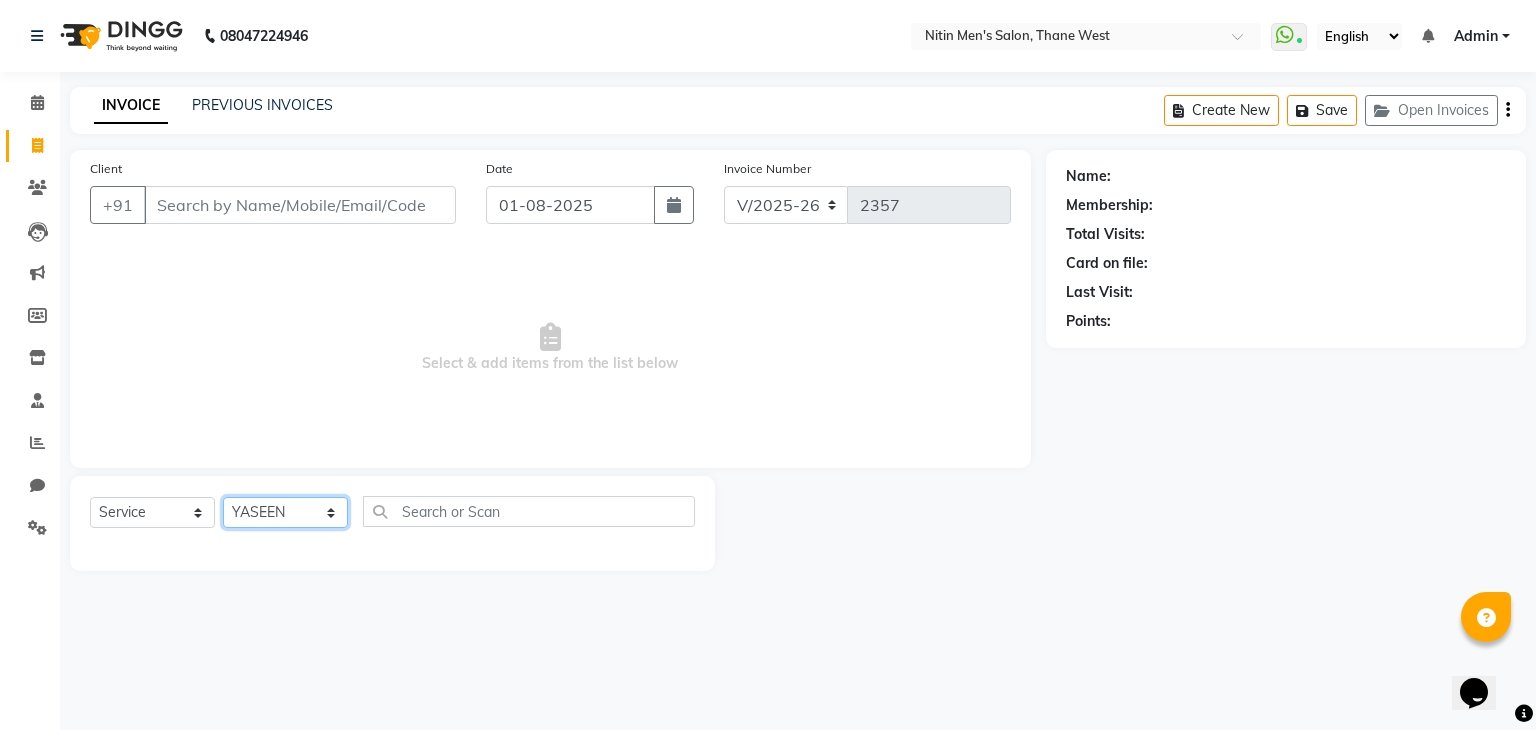 click on "Select Stylist ALAM ASHISH DEEPA HASIB JITU MEENAKSHI NITIN SIR PRAJAKTA Rupa SANDEEP SHAHIM YASEEN" 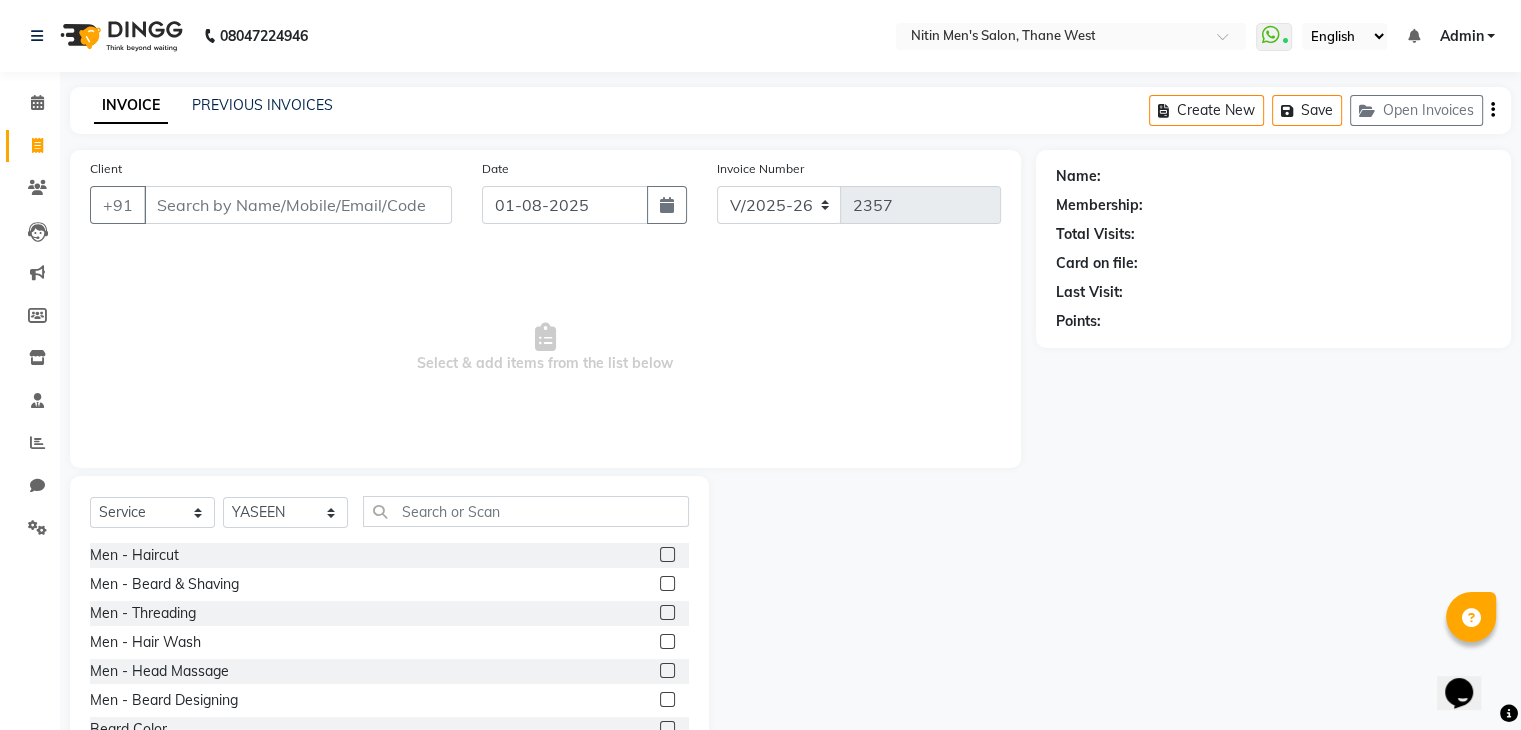 click 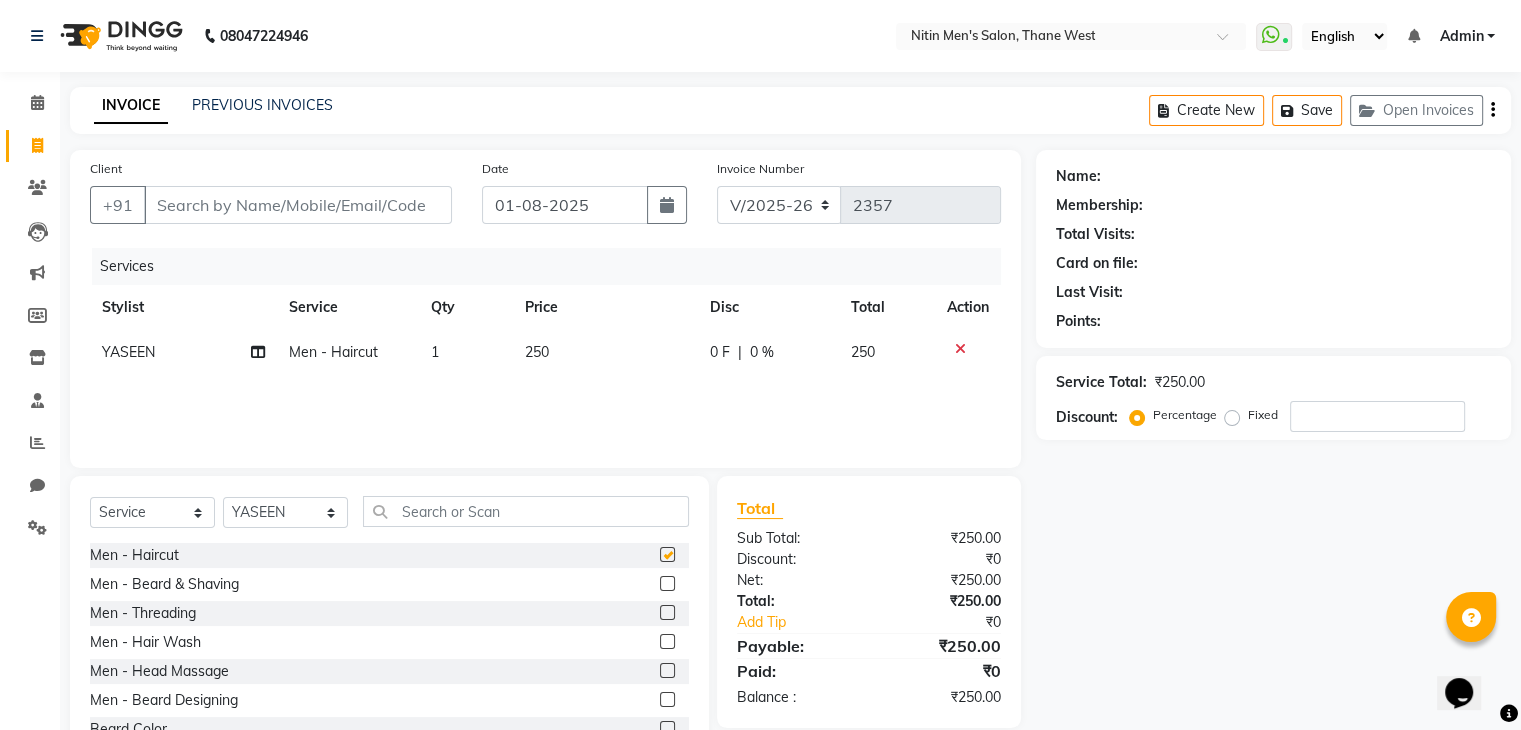 checkbox on "false" 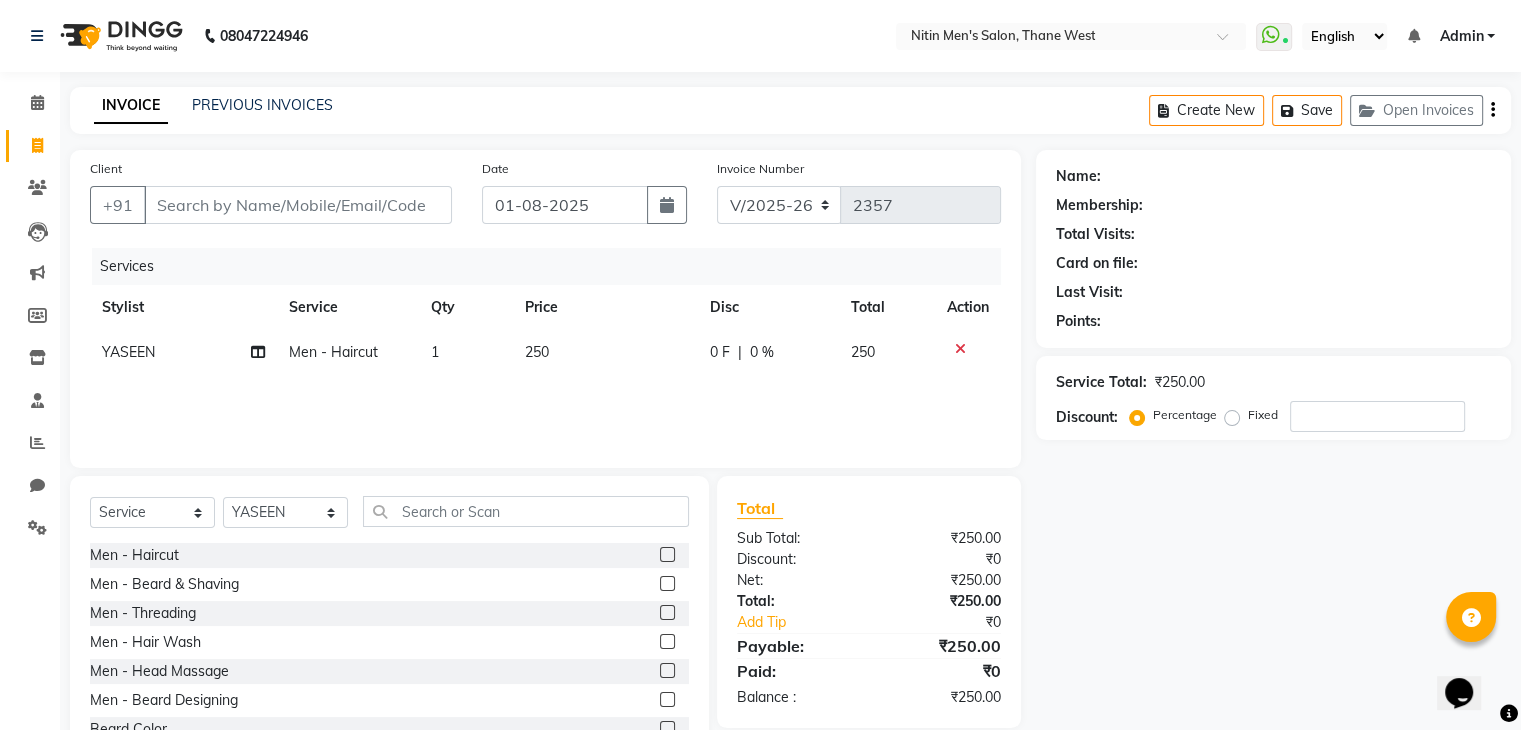 click 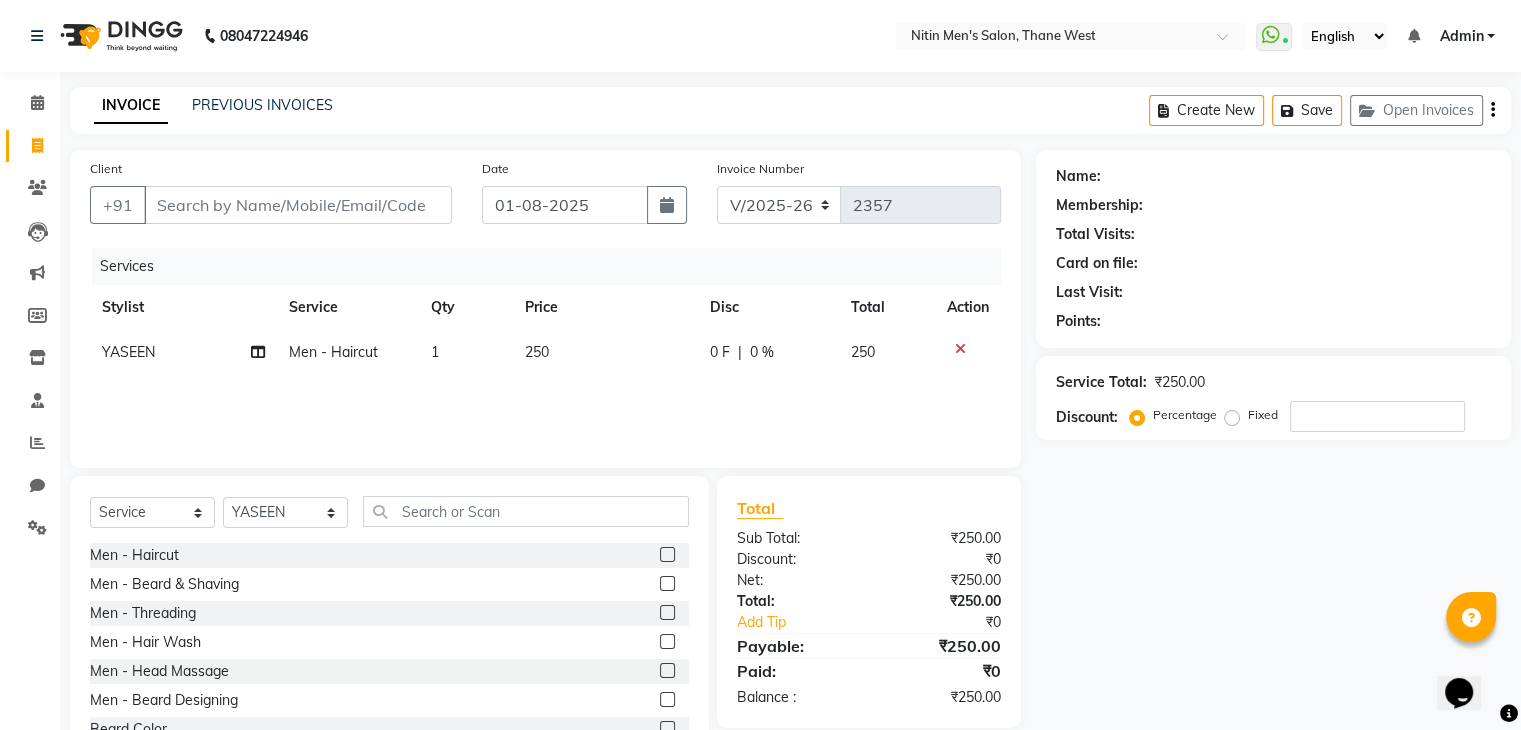 click at bounding box center (666, 584) 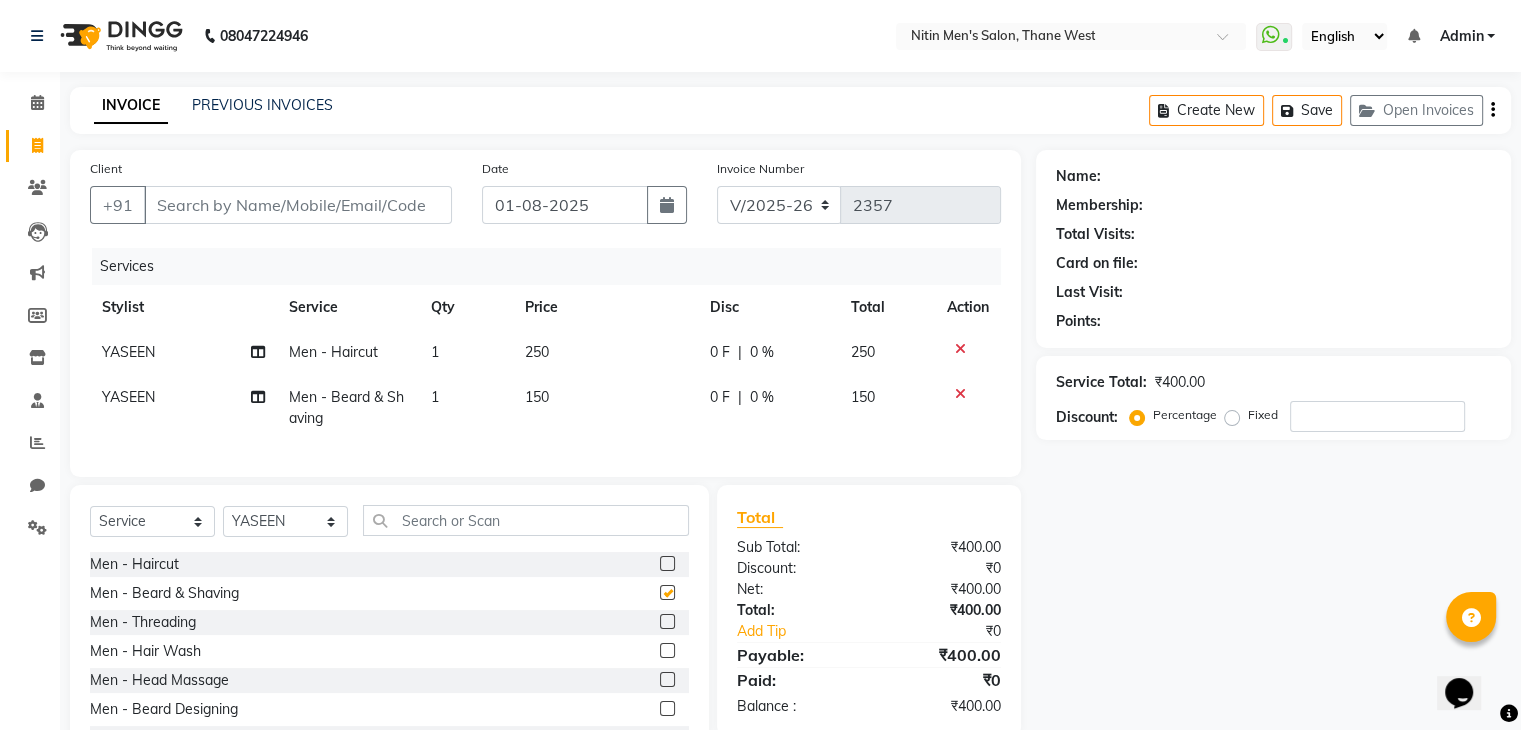 checkbox on "false" 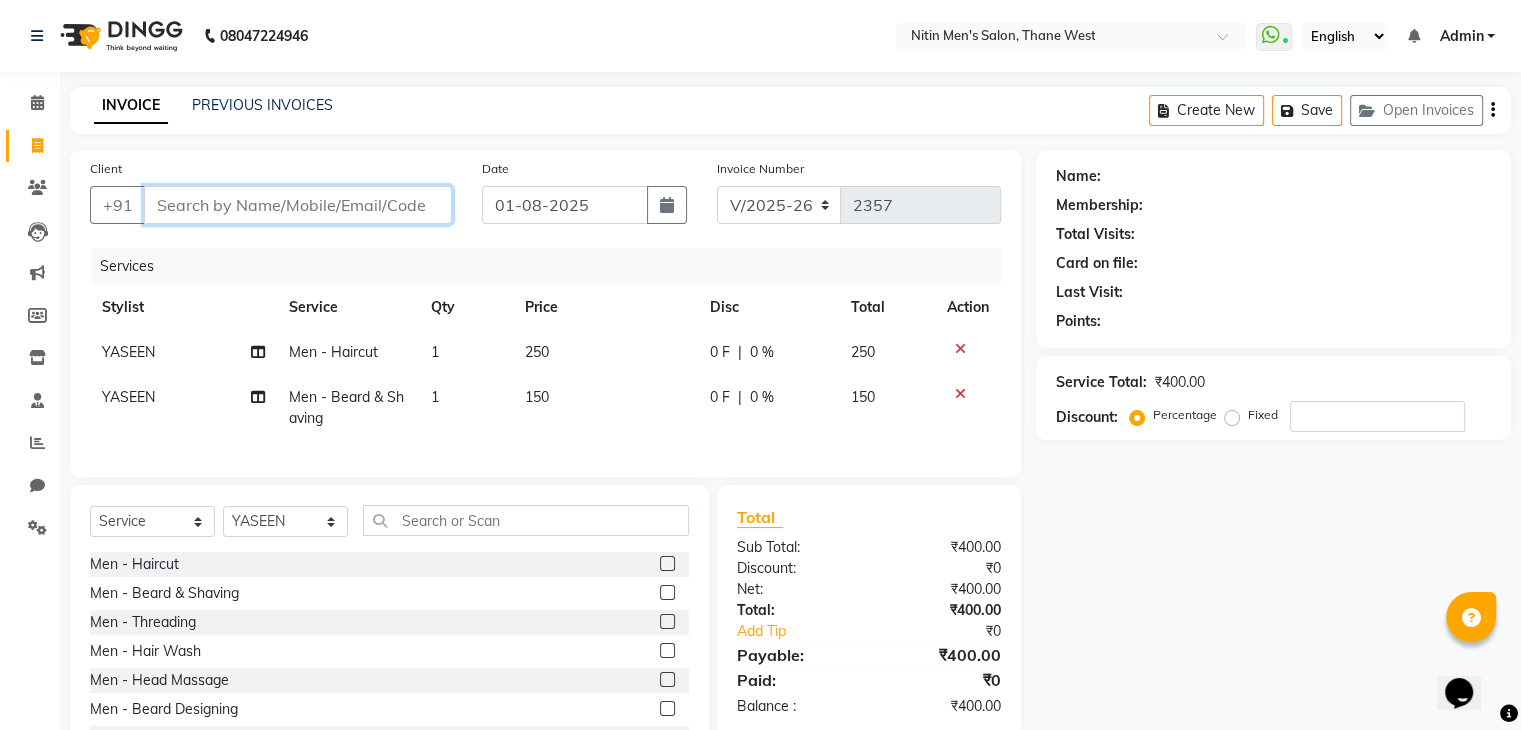 click on "Client" at bounding box center (298, 205) 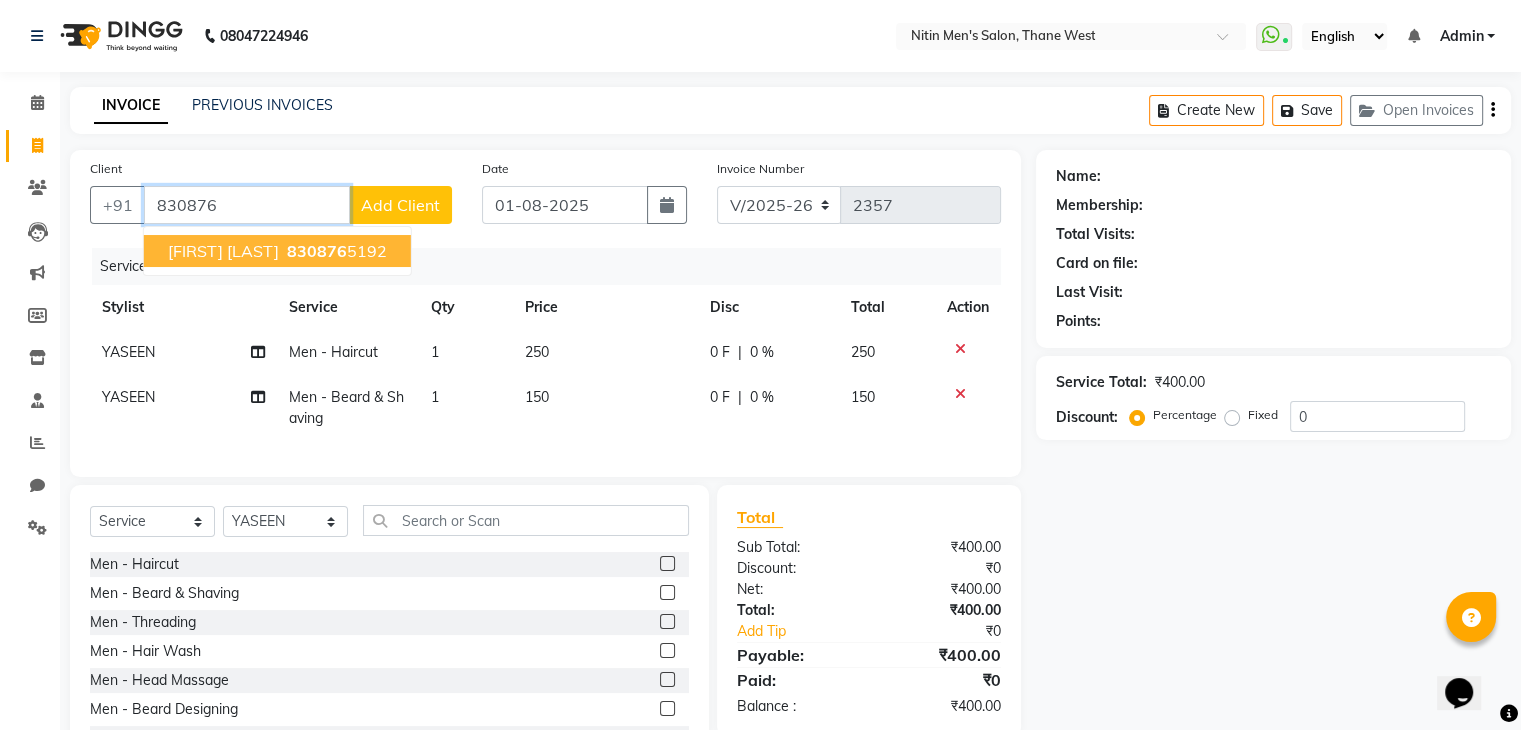 click on "[FIRST] [LAST]" at bounding box center [223, 251] 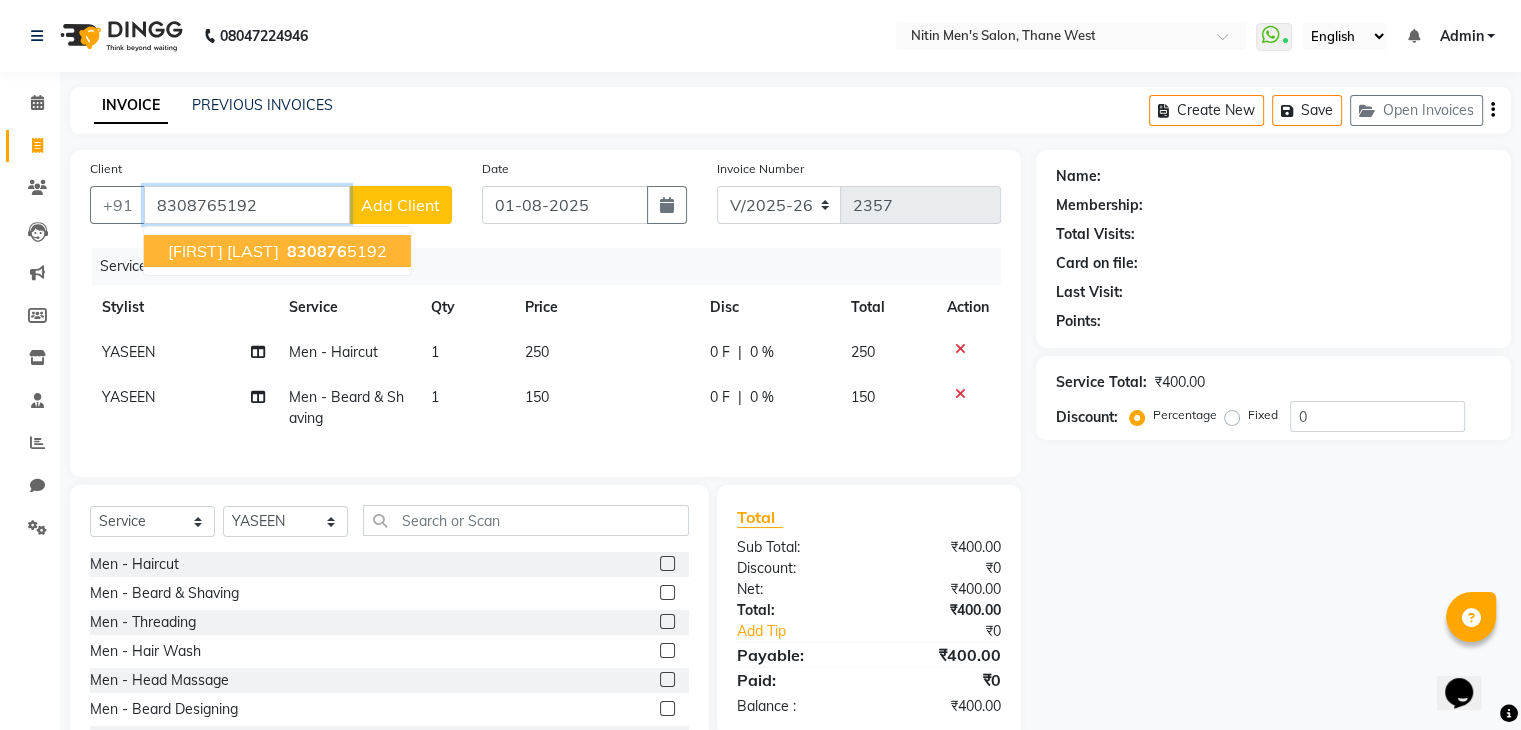 type on "8308765192" 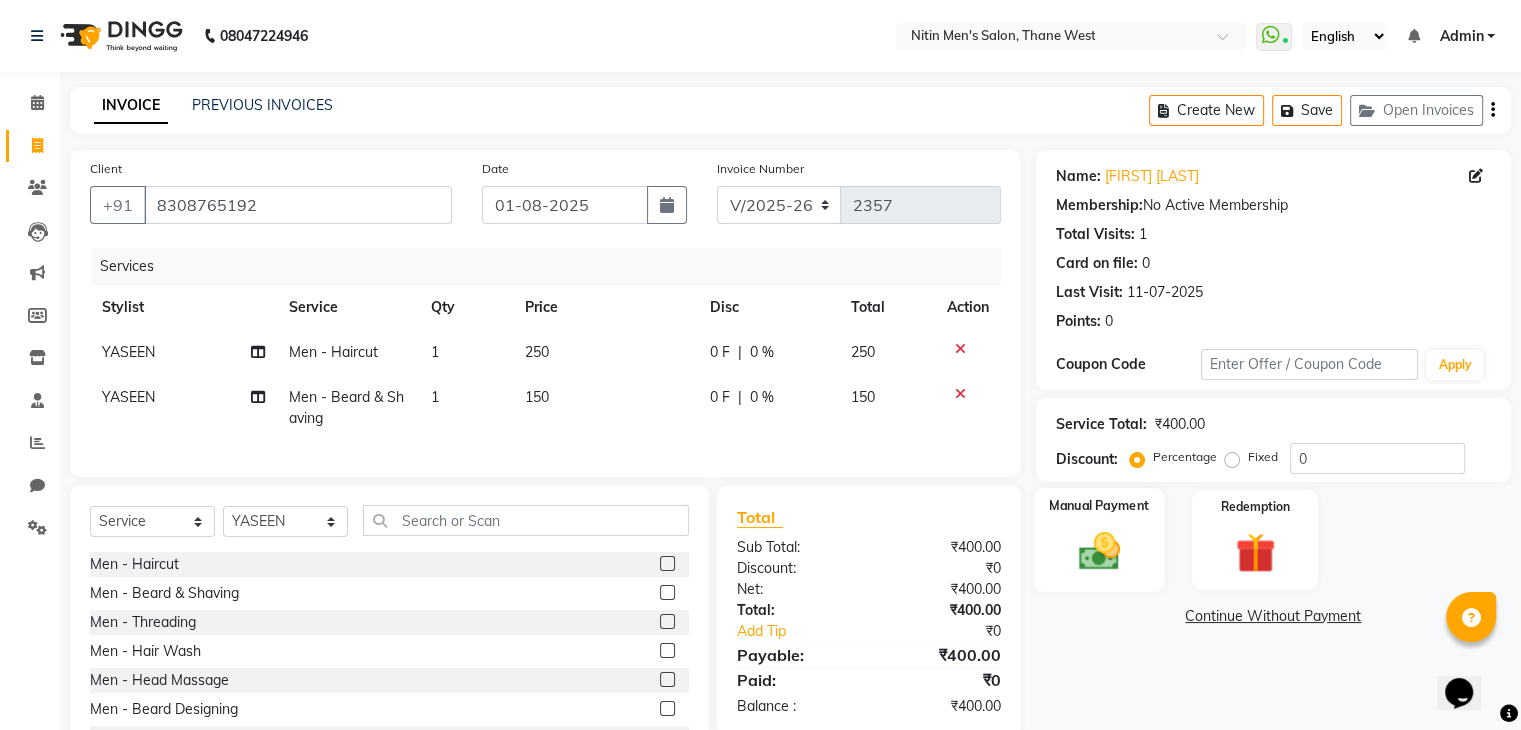 click 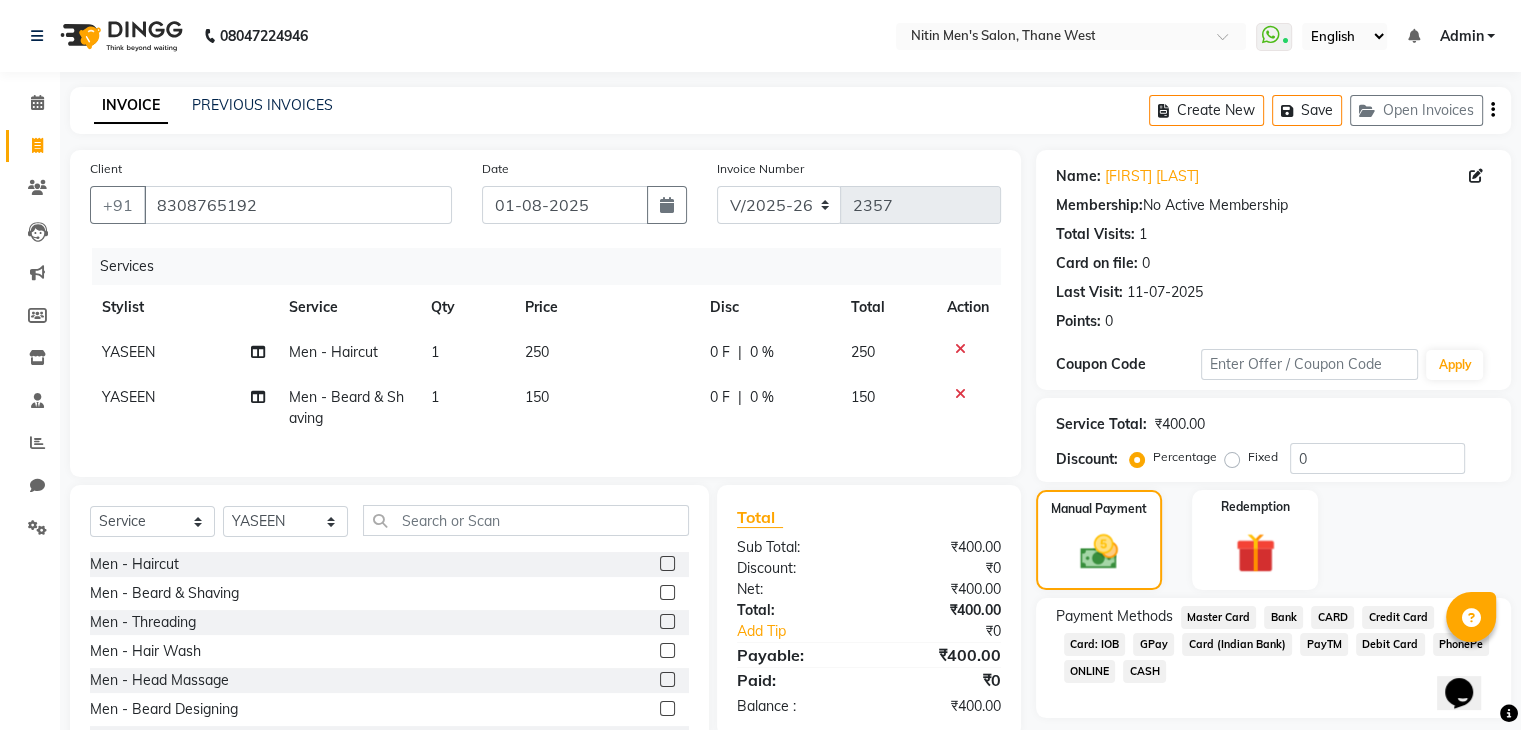click on "GPay" 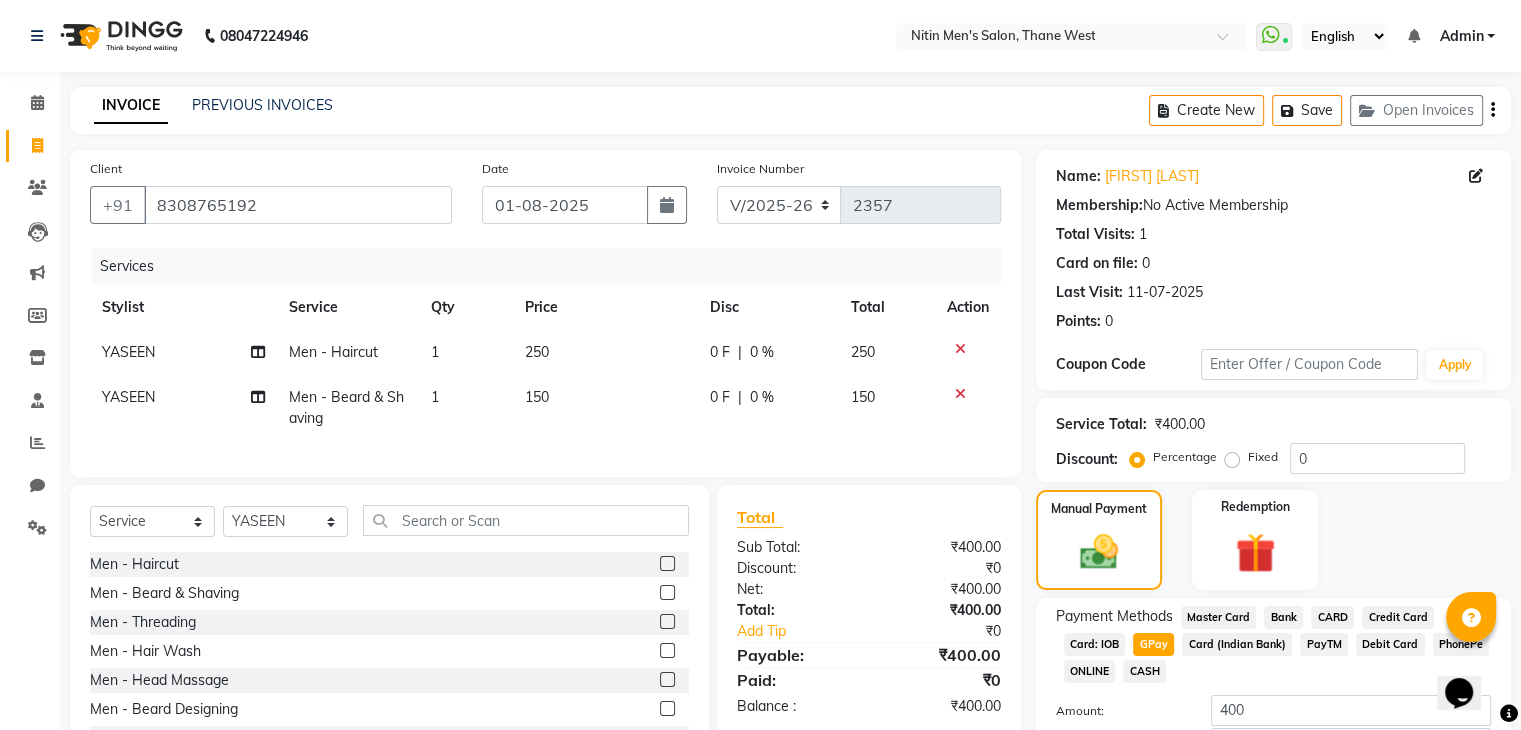 scroll, scrollTop: 145, scrollLeft: 0, axis: vertical 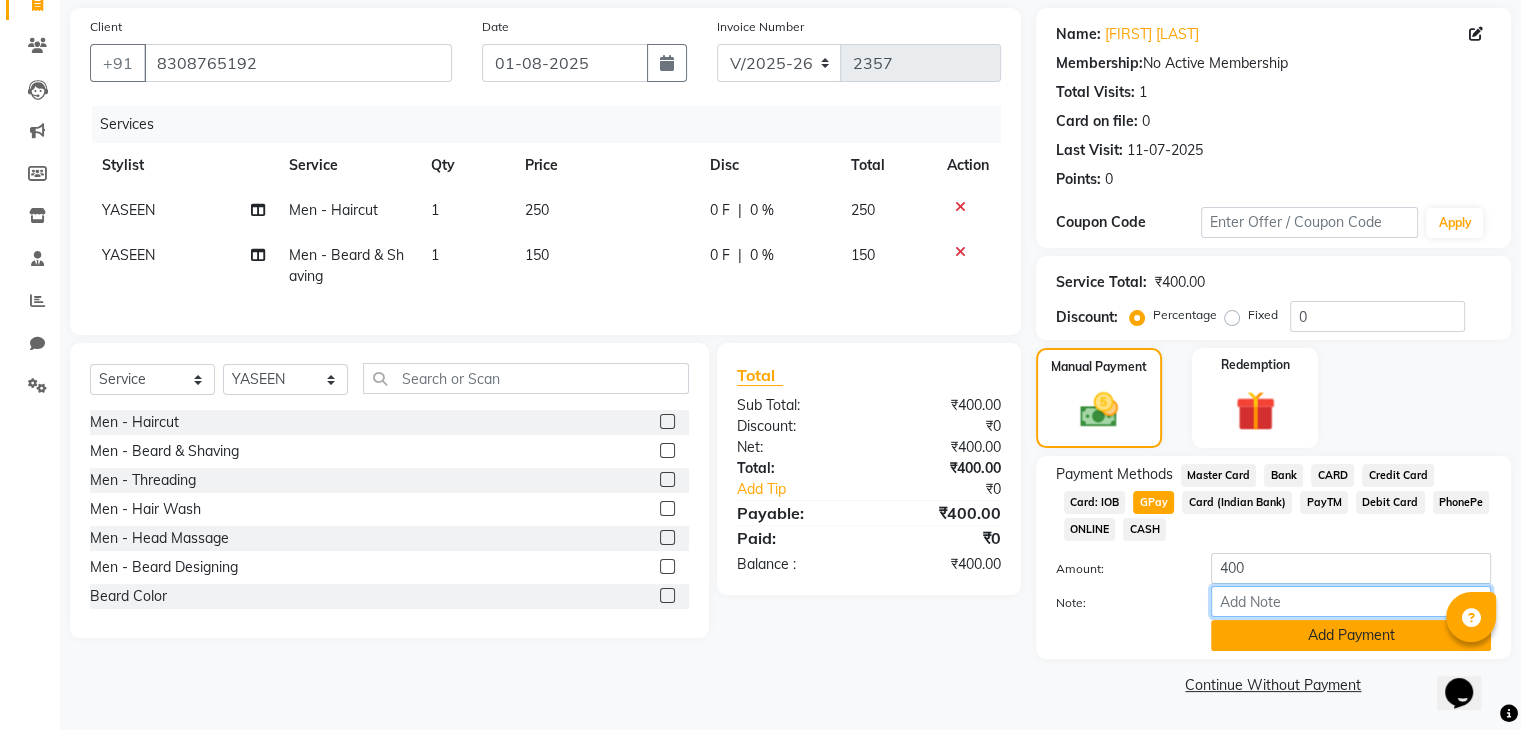drag, startPoint x: 1244, startPoint y: 613, endPoint x: 1236, endPoint y: 641, distance: 29.12044 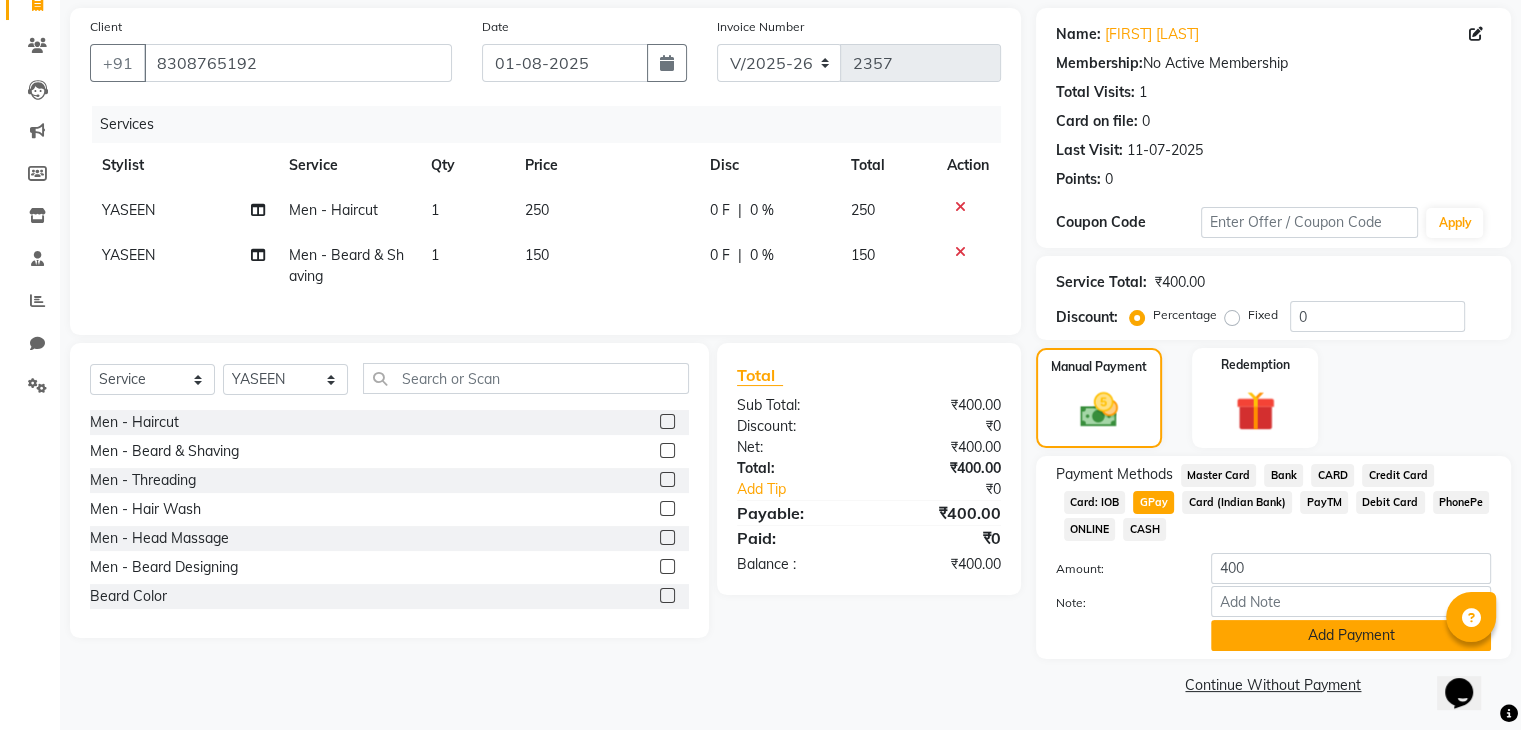click on "Add Payment" 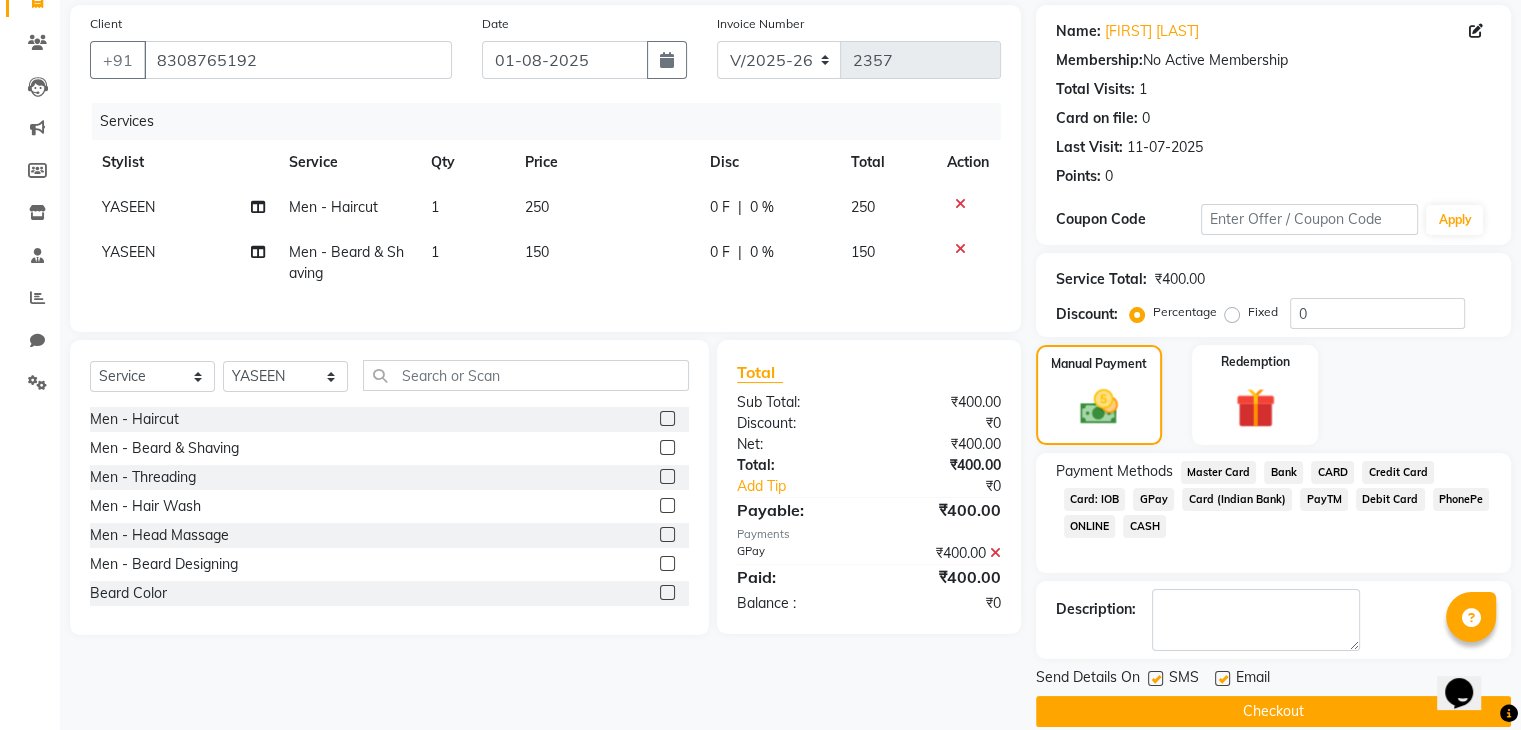 click on "Checkout" 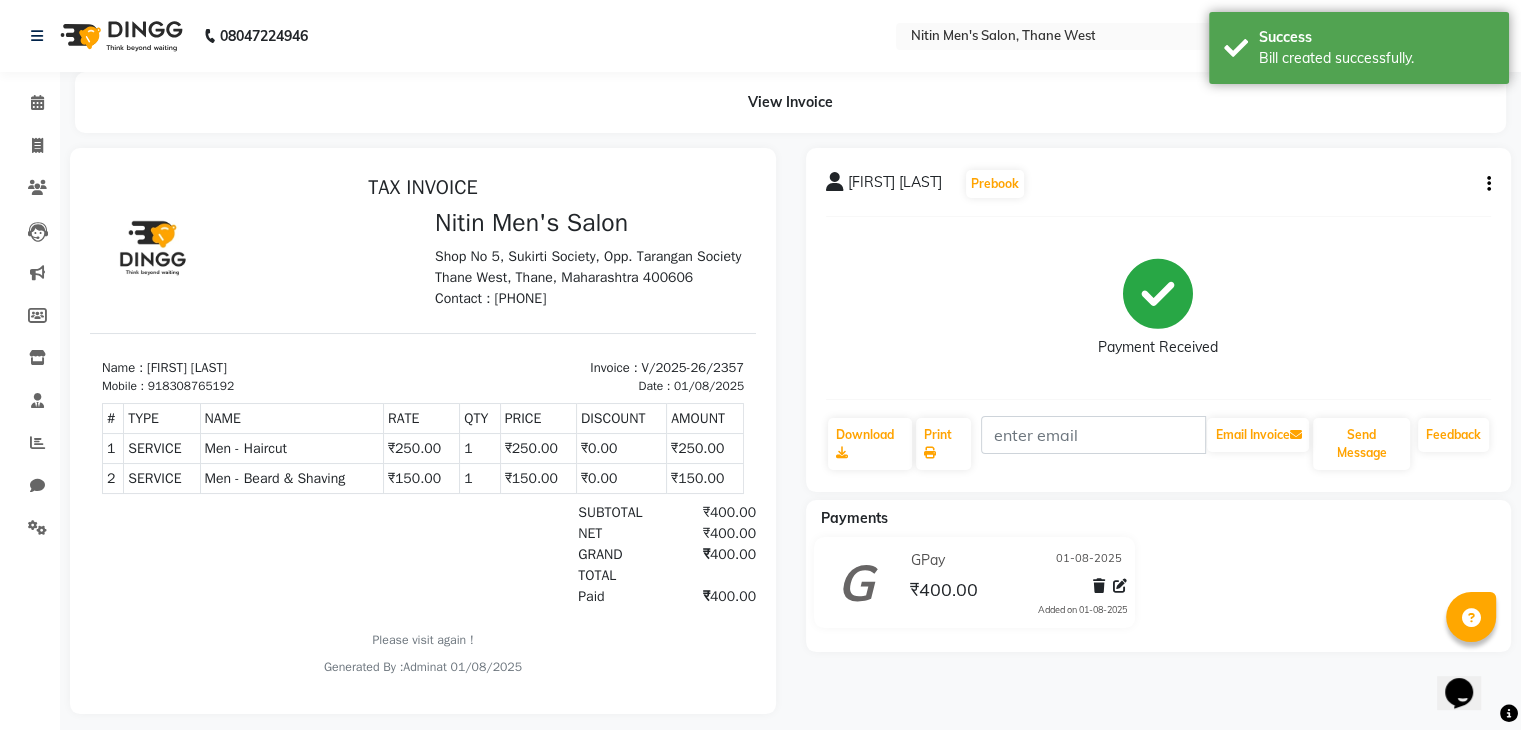 scroll, scrollTop: 0, scrollLeft: 0, axis: both 